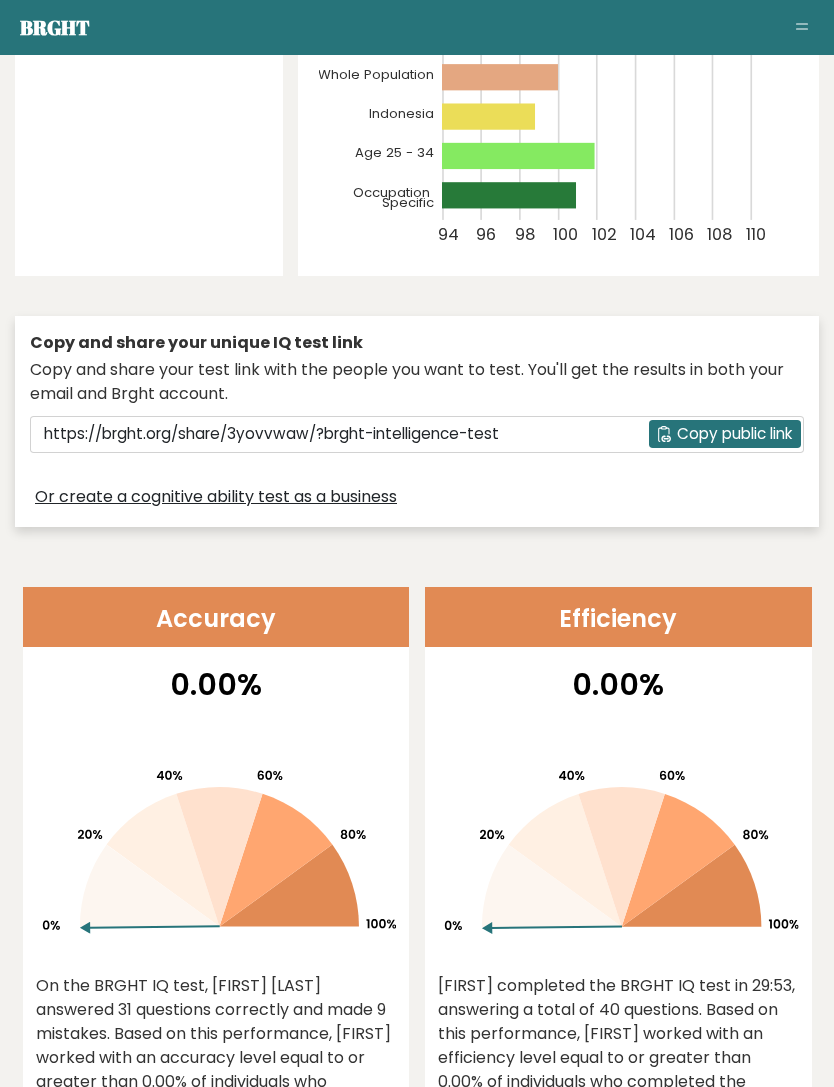 scroll, scrollTop: 0, scrollLeft: 0, axis: both 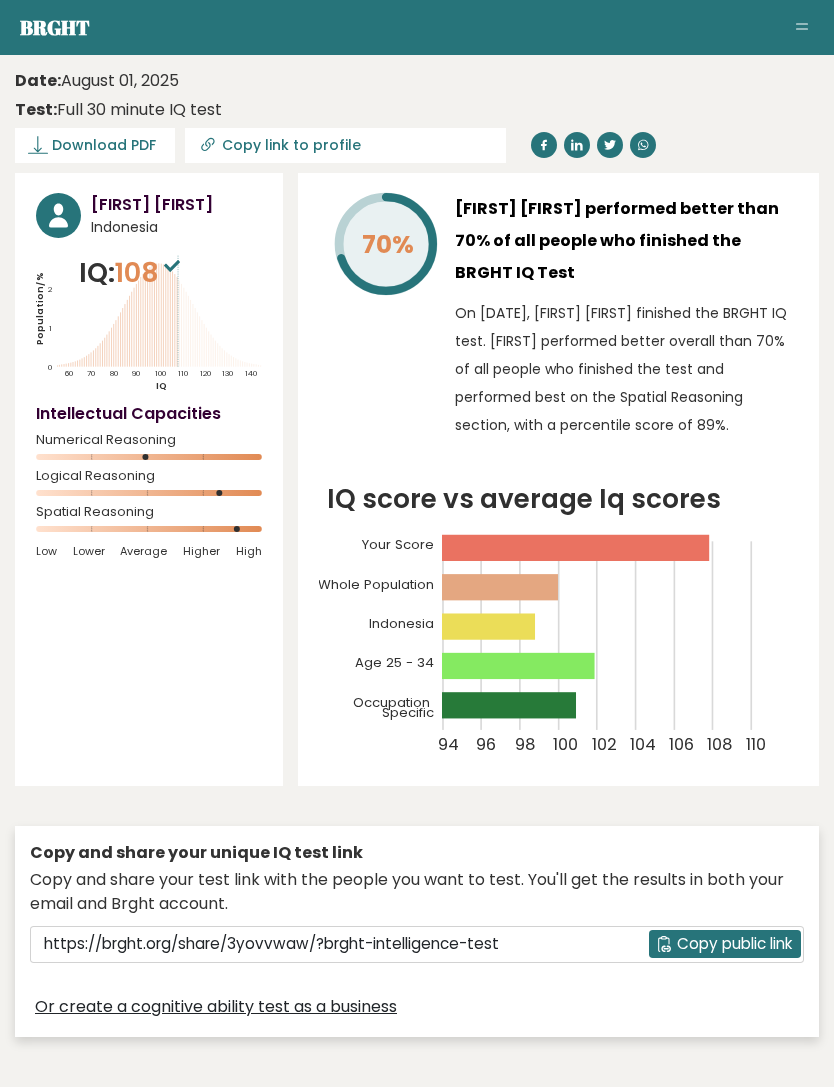 click at bounding box center [802, 28] 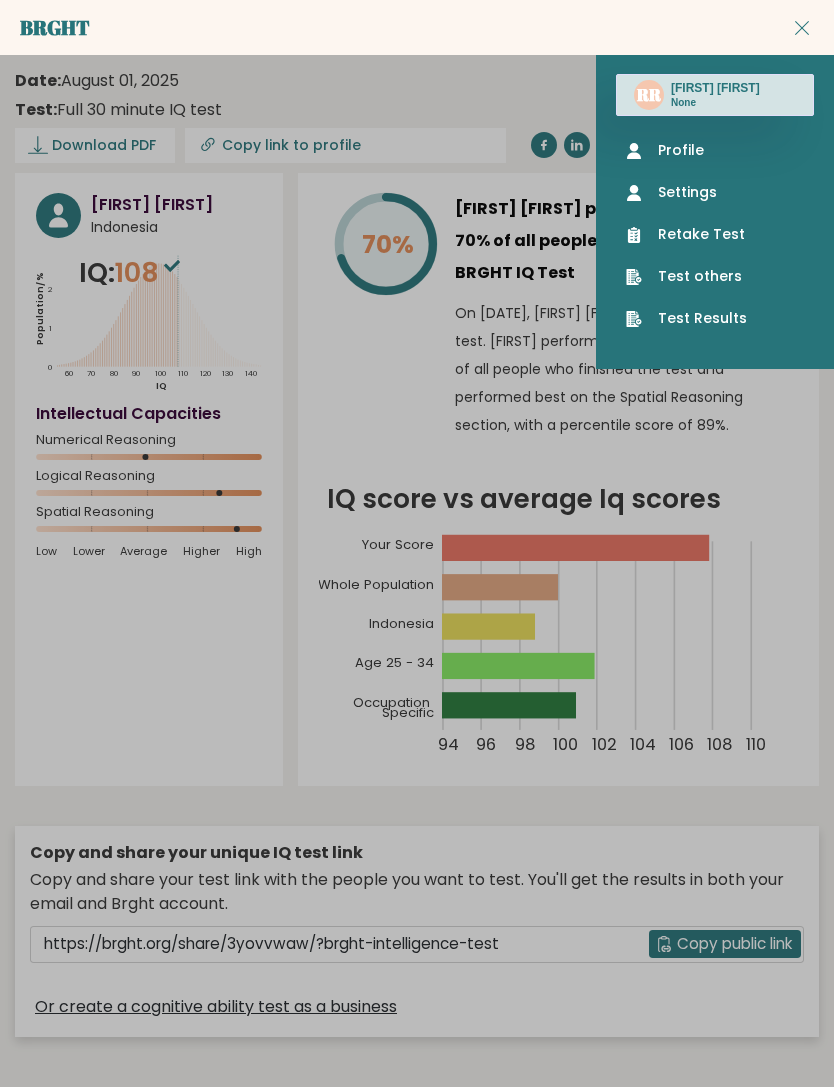 click on "Profile" at bounding box center [715, 150] 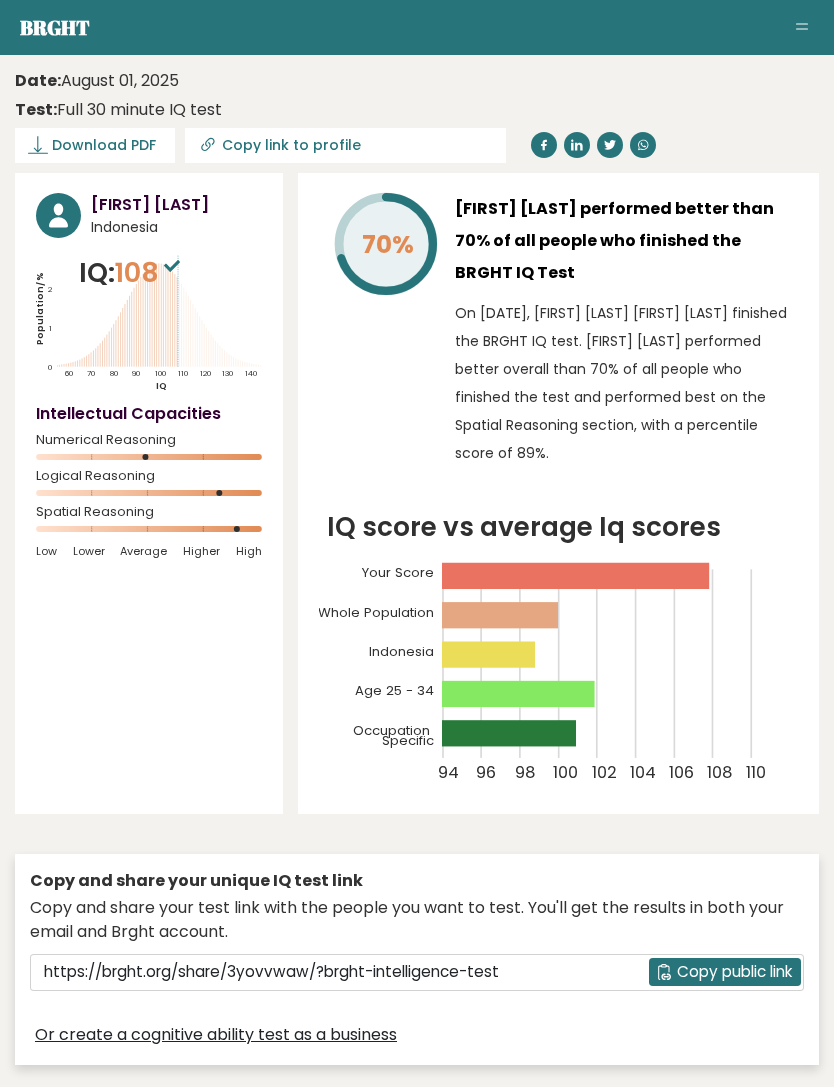 scroll, scrollTop: 0, scrollLeft: 0, axis: both 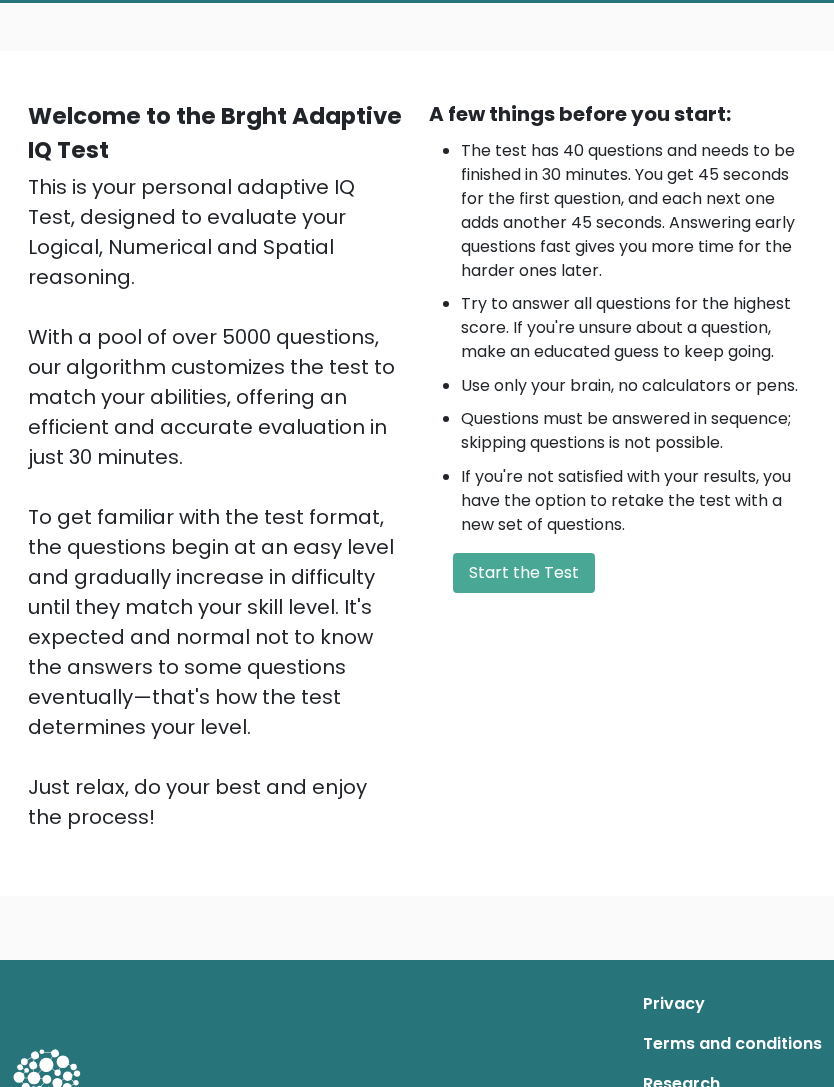 click on "Start the Test" at bounding box center (524, 573) 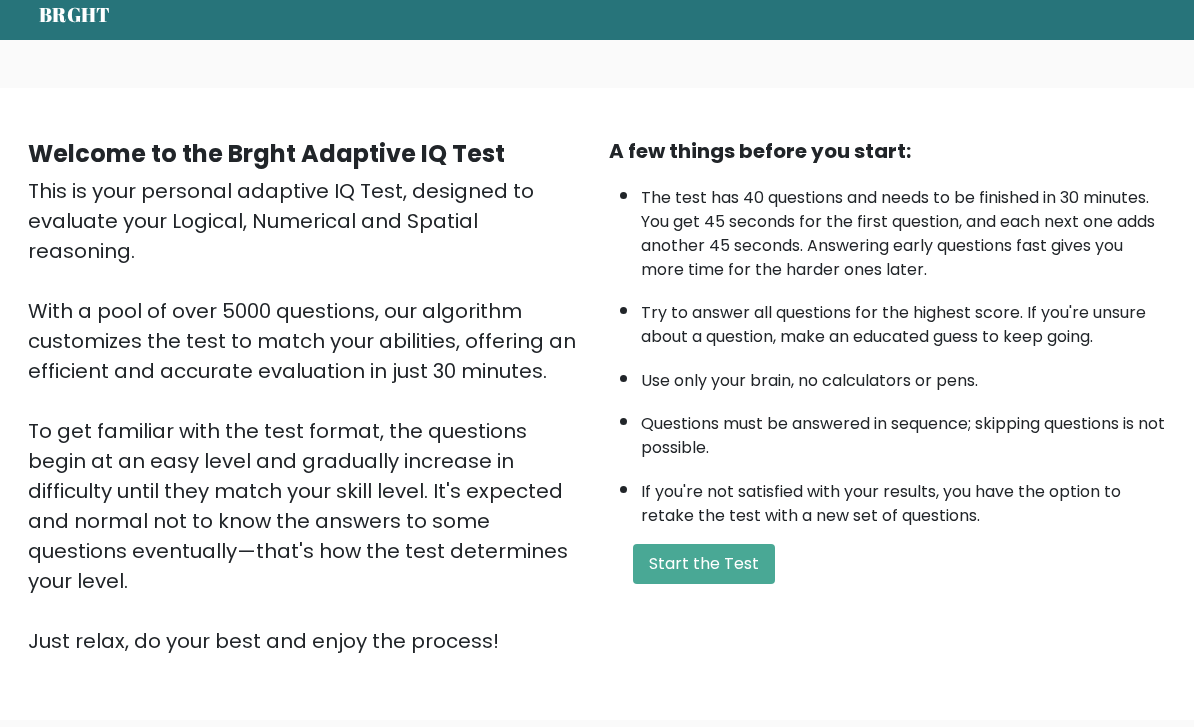 scroll, scrollTop: 70, scrollLeft: 0, axis: vertical 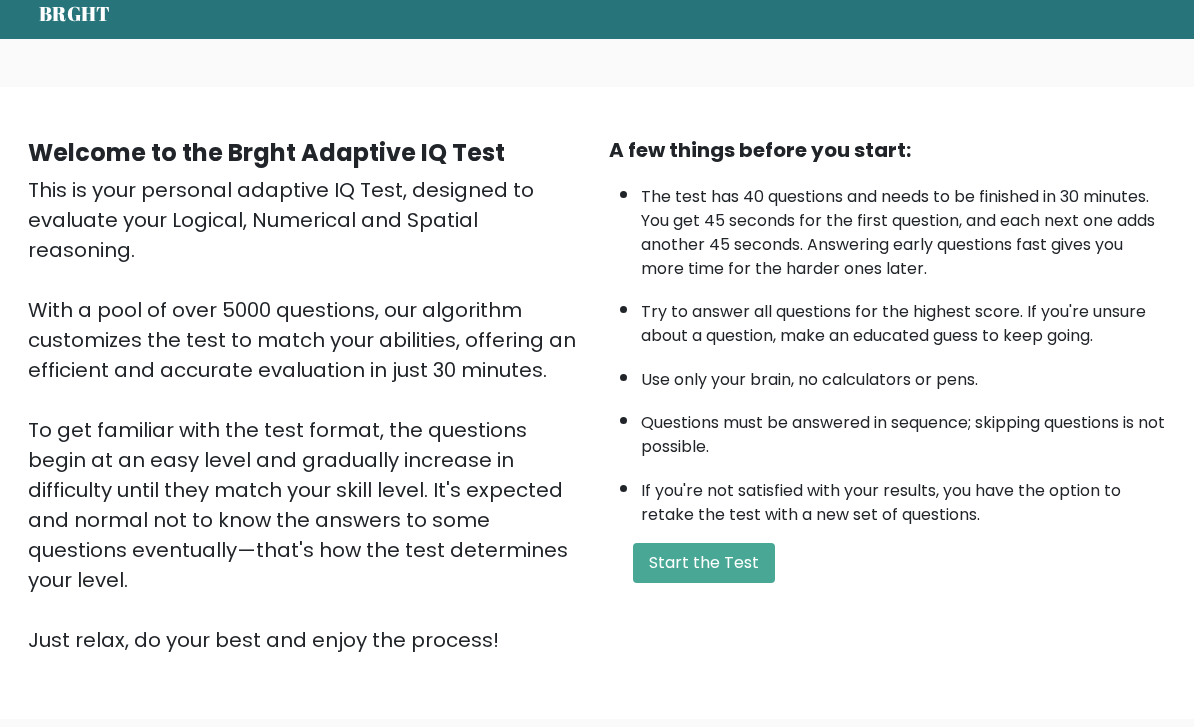 click on "Start the Test" at bounding box center [704, 564] 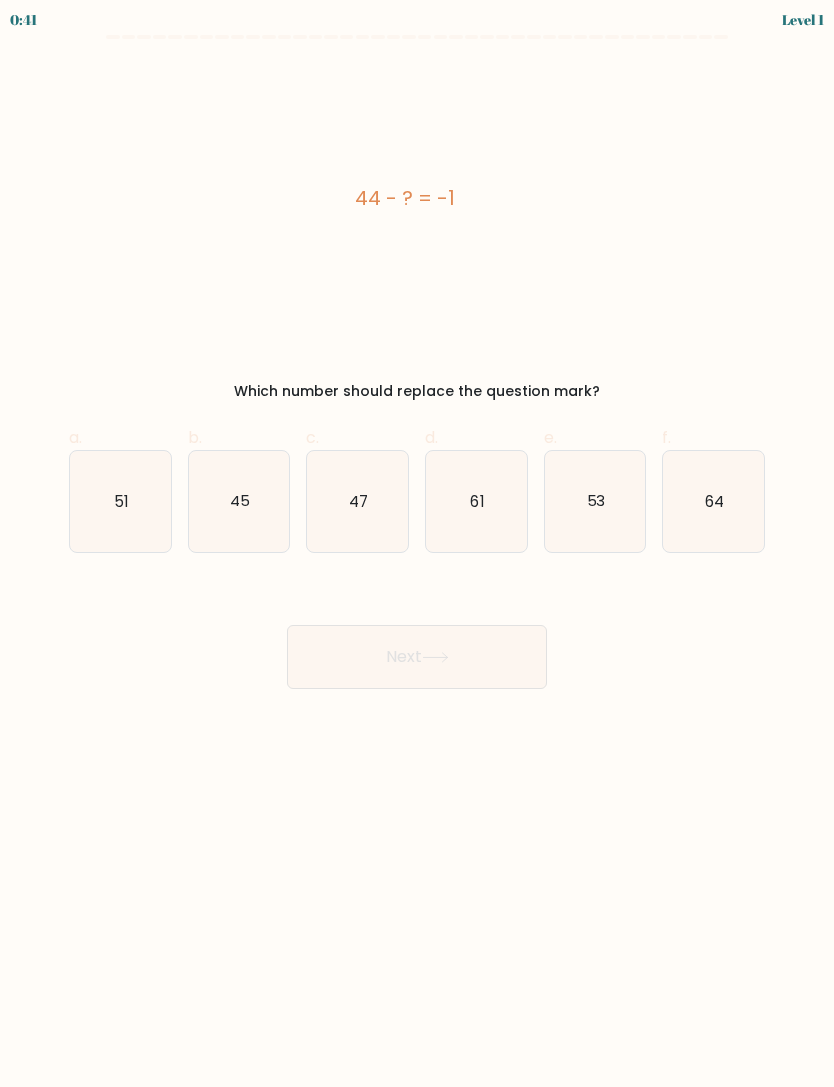 scroll, scrollTop: 0, scrollLeft: 0, axis: both 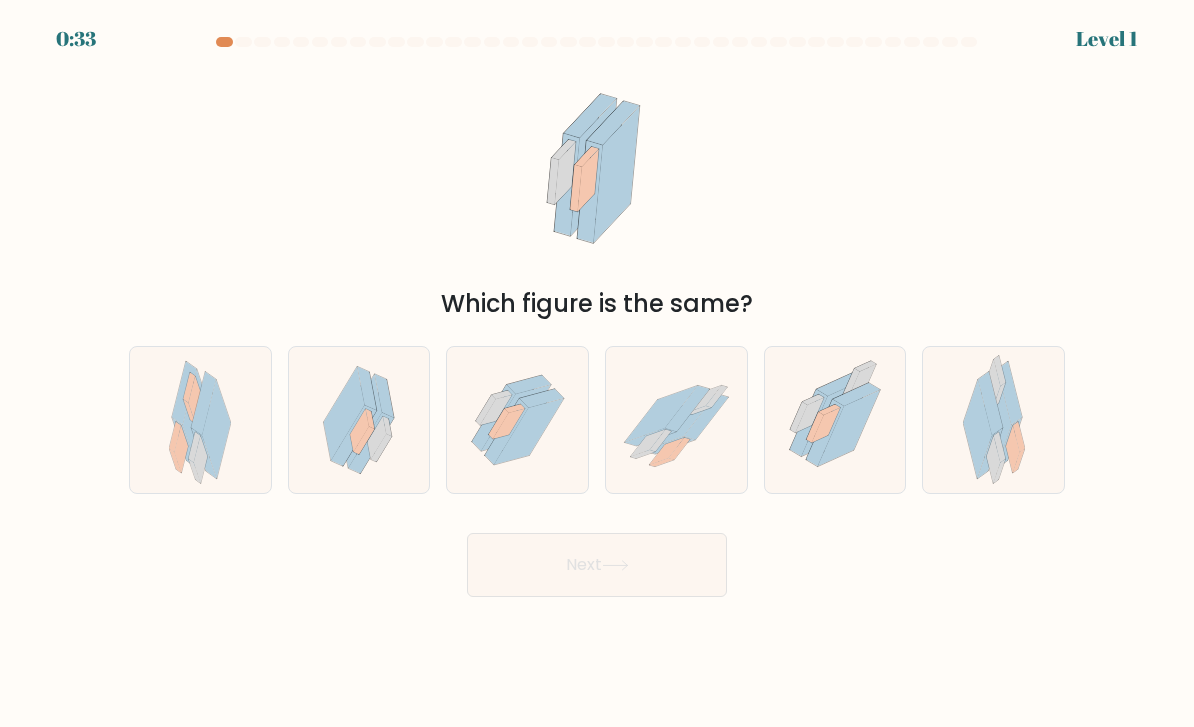 click 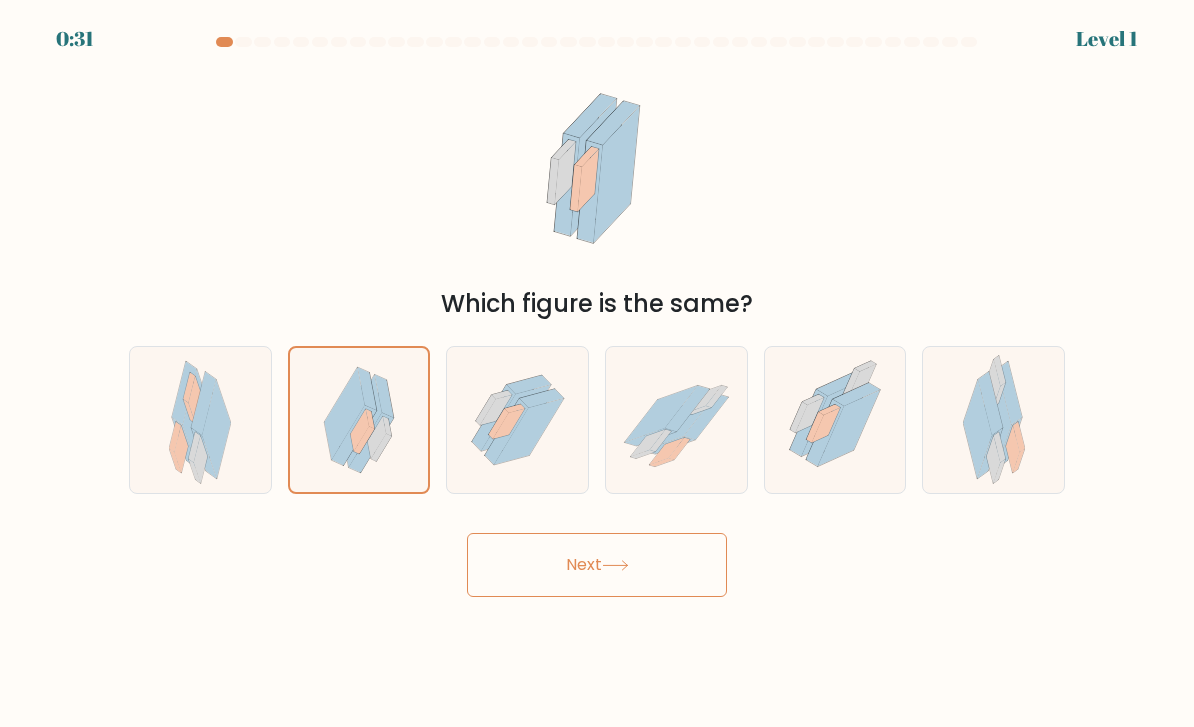 click on "Next" at bounding box center (597, 565) 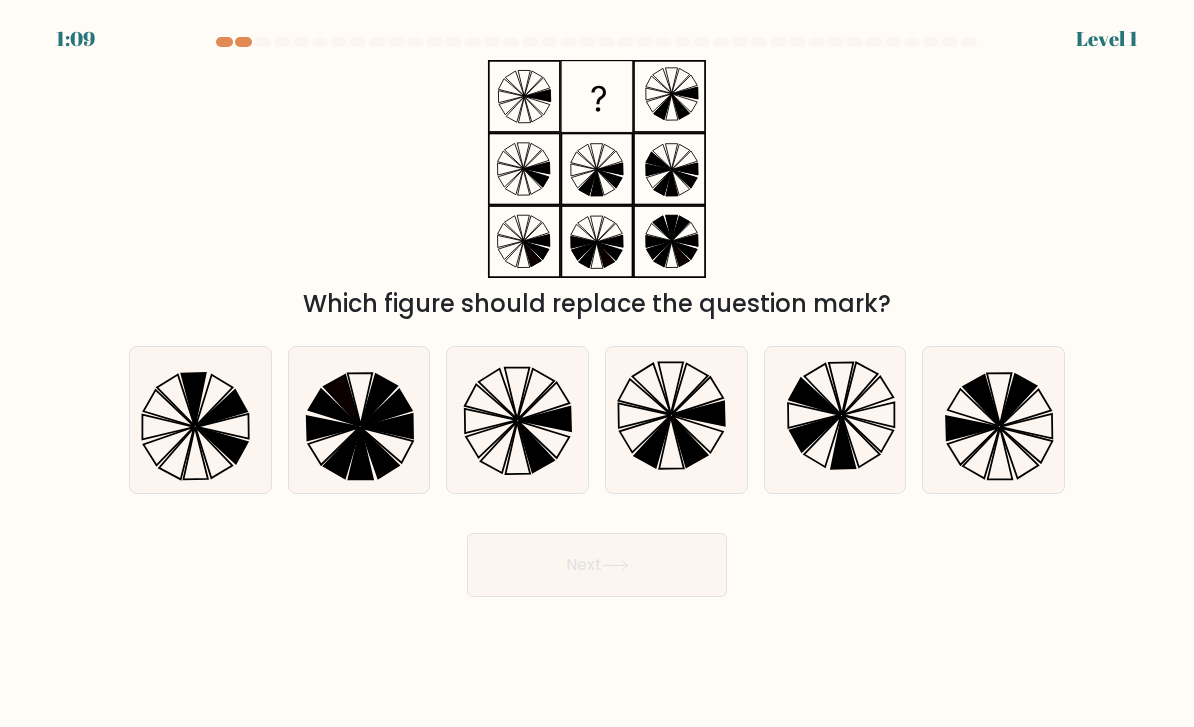click 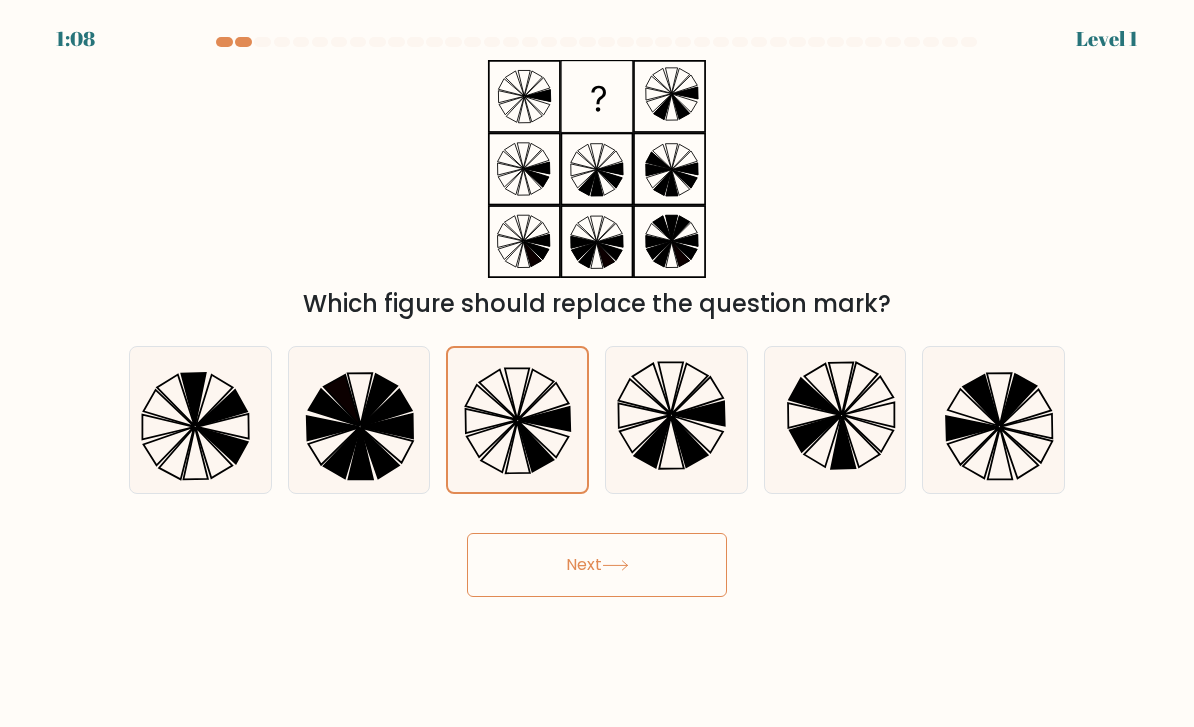 click on "Next" at bounding box center [597, 565] 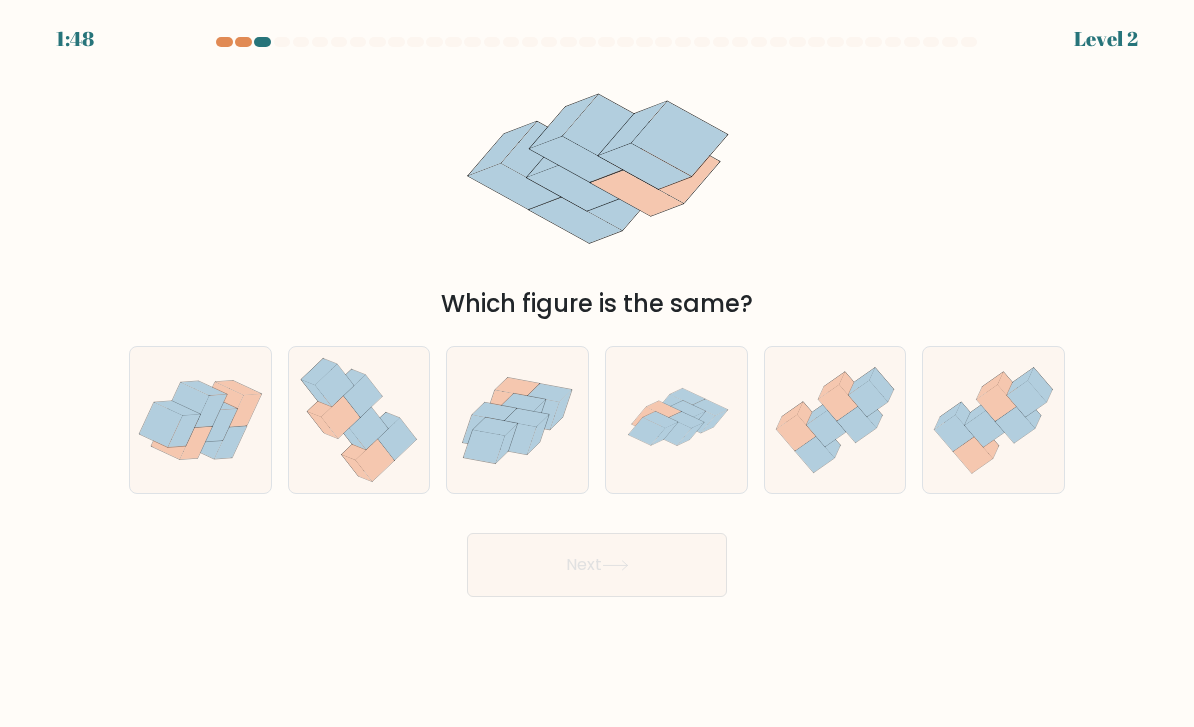 click 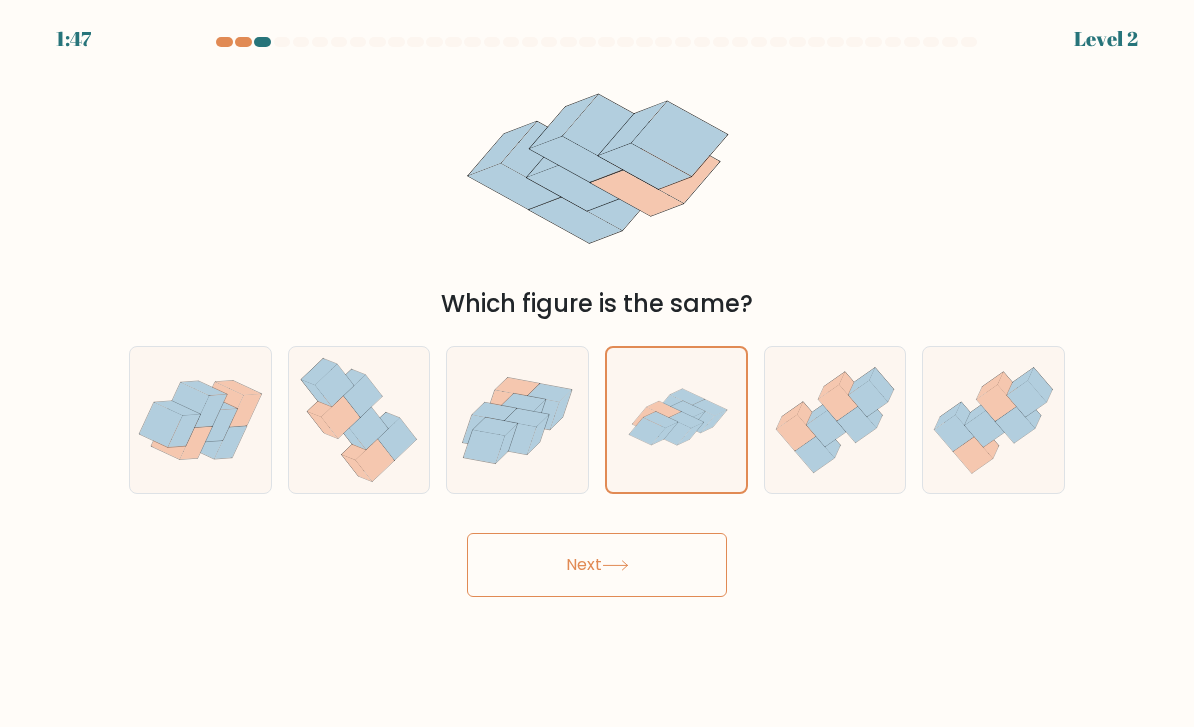 click on "Next" at bounding box center [597, 565] 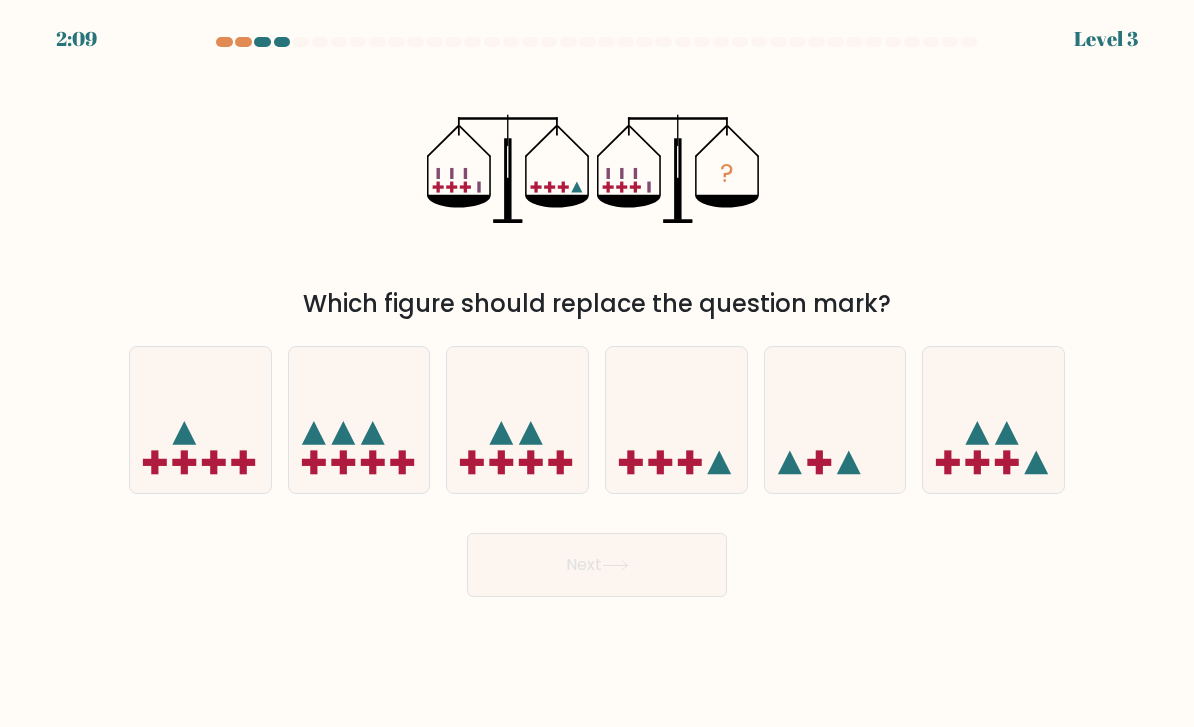 click 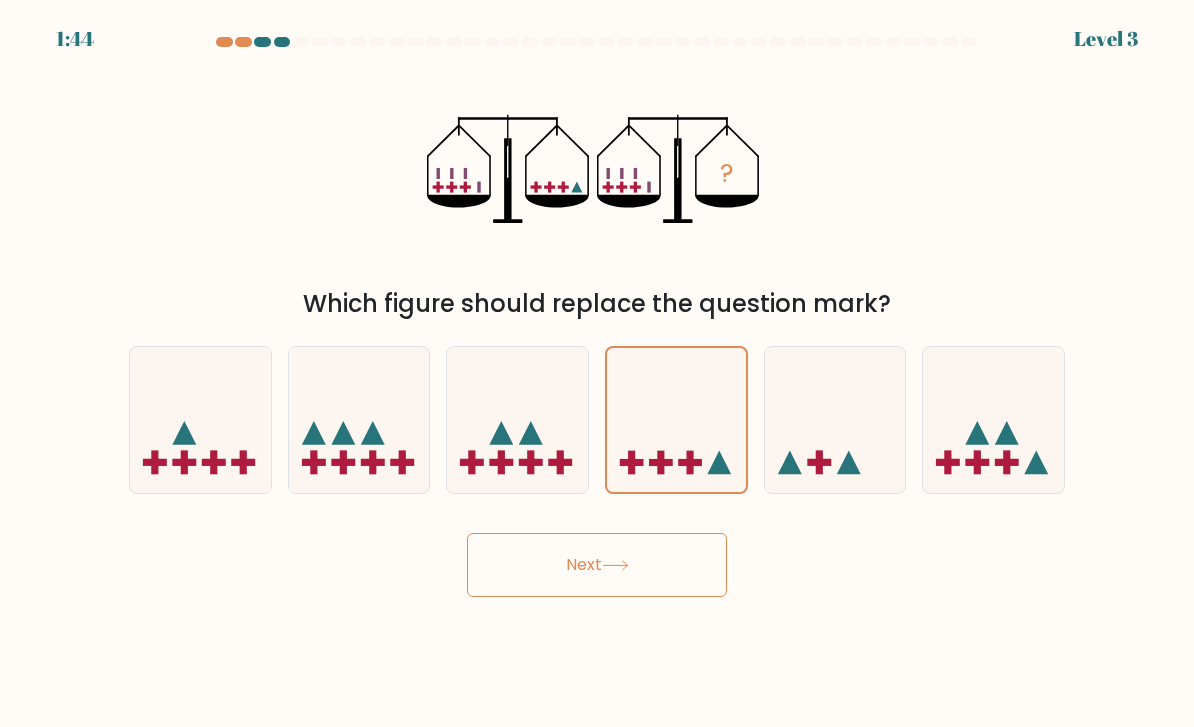 click on "Next" at bounding box center (597, 565) 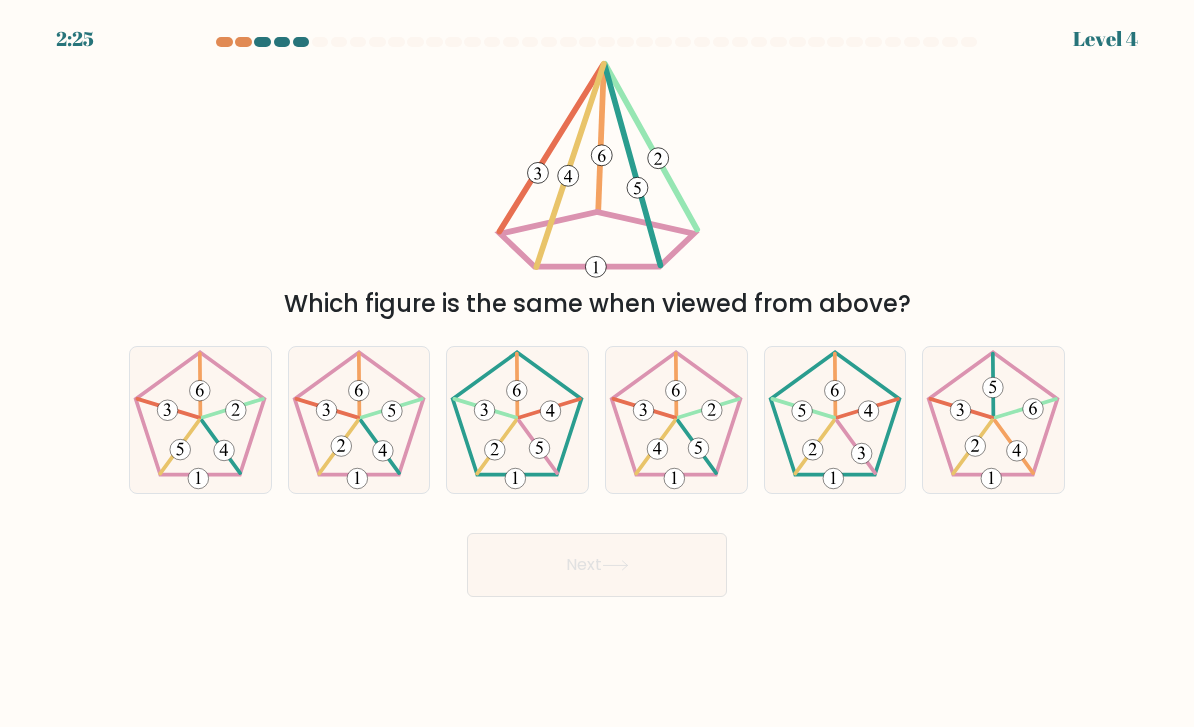 click at bounding box center (597, 42) 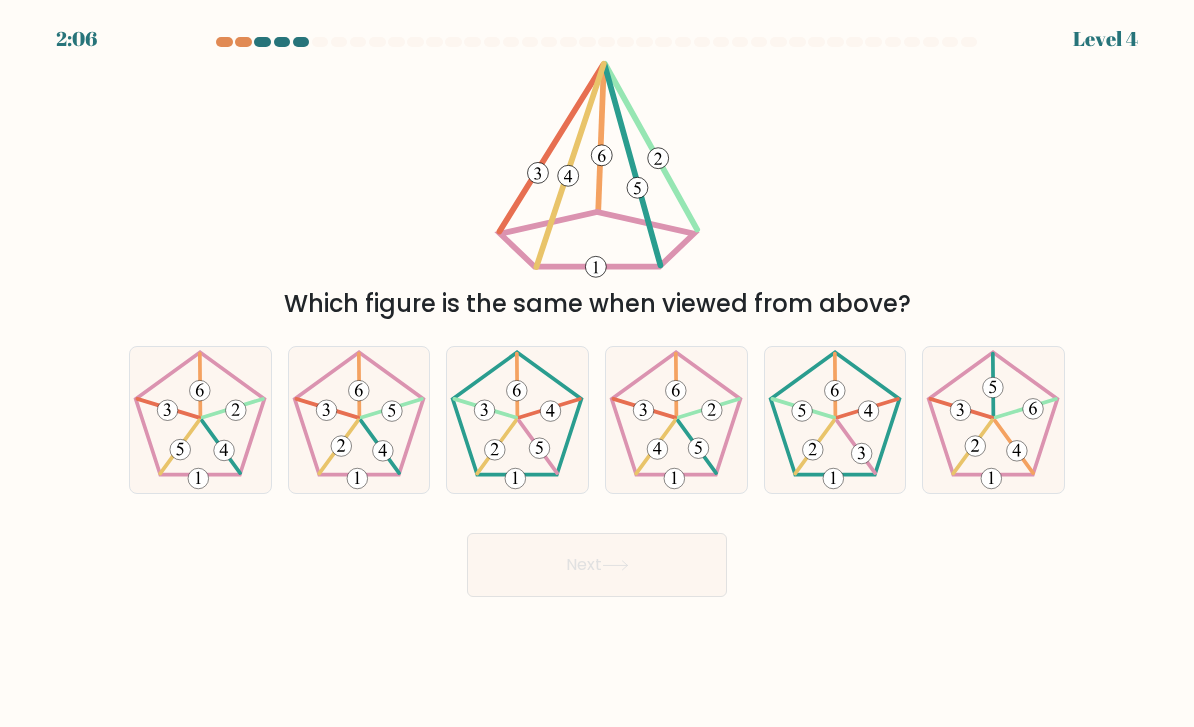 click 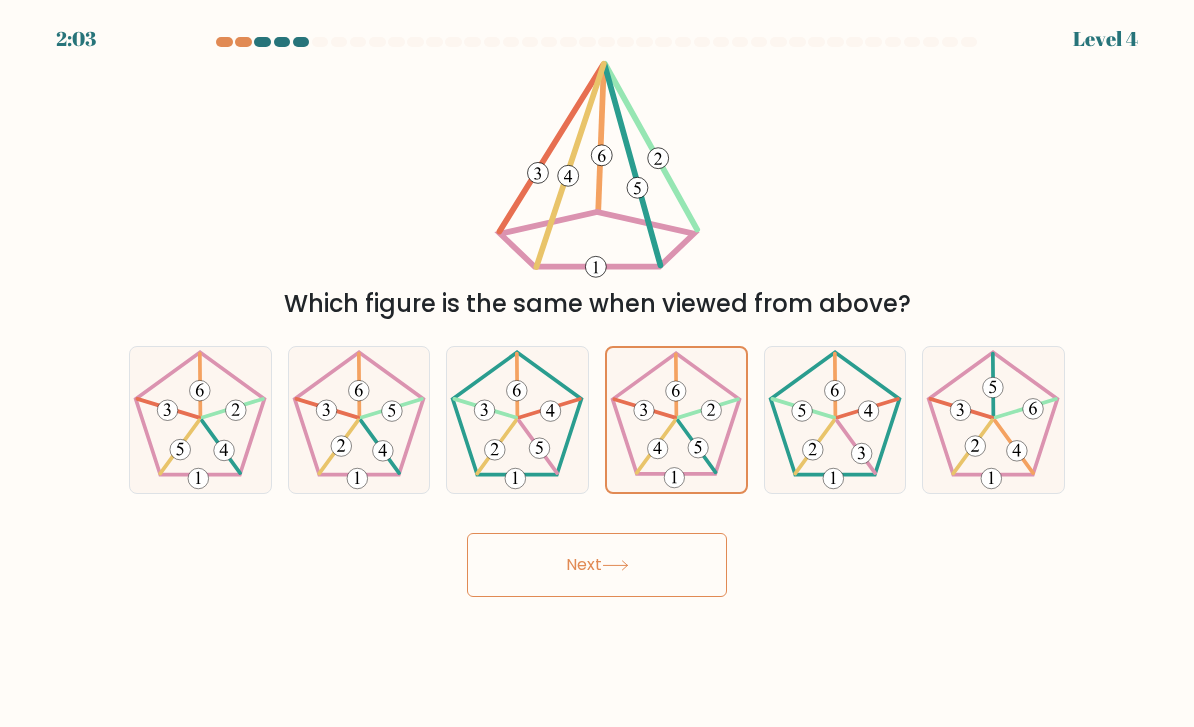 click on "Next" at bounding box center [597, 565] 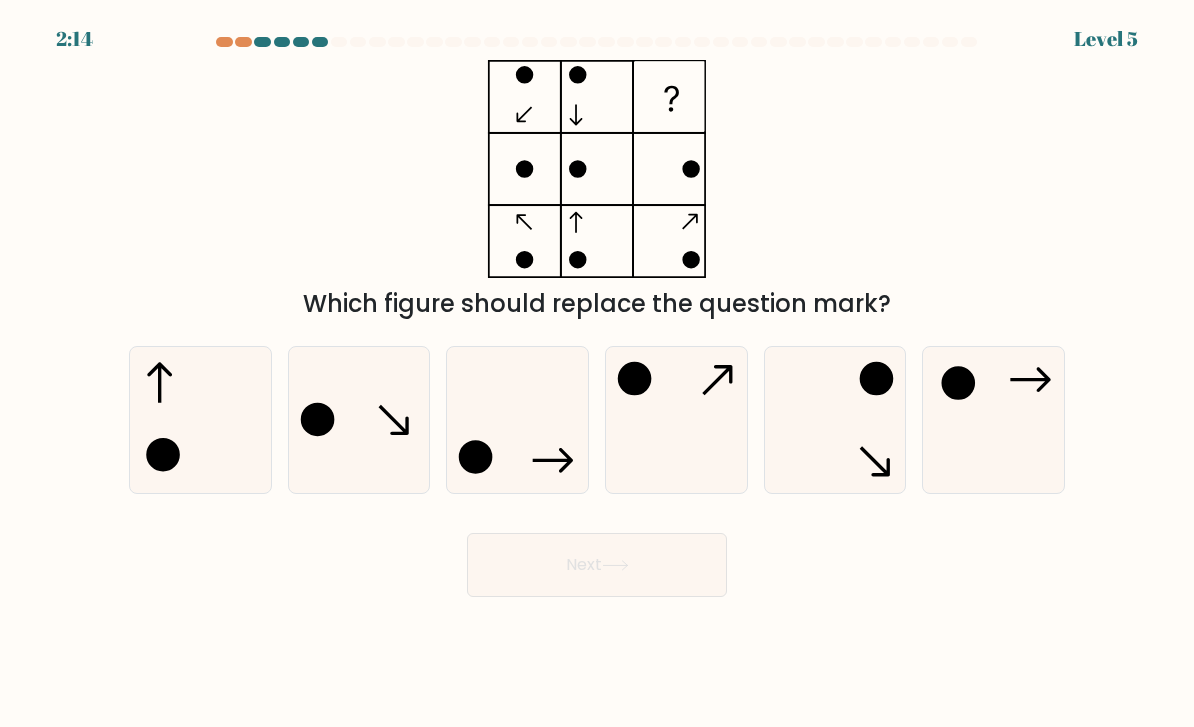 click 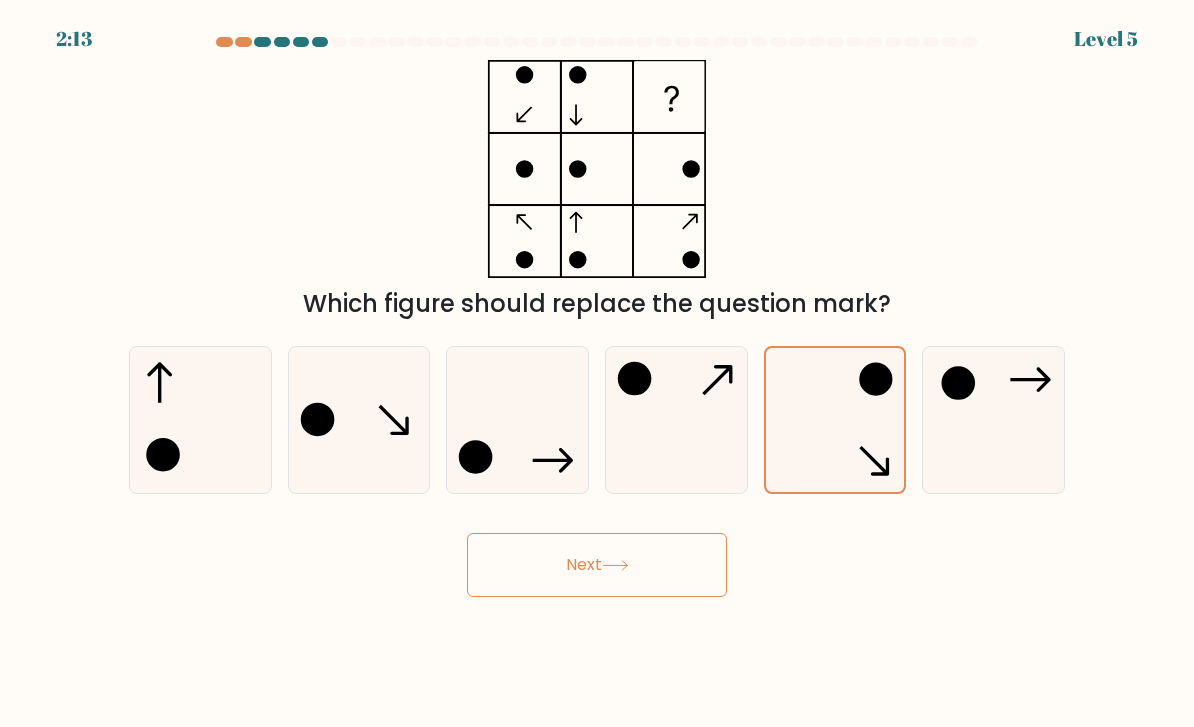 click on "Next" at bounding box center [597, 565] 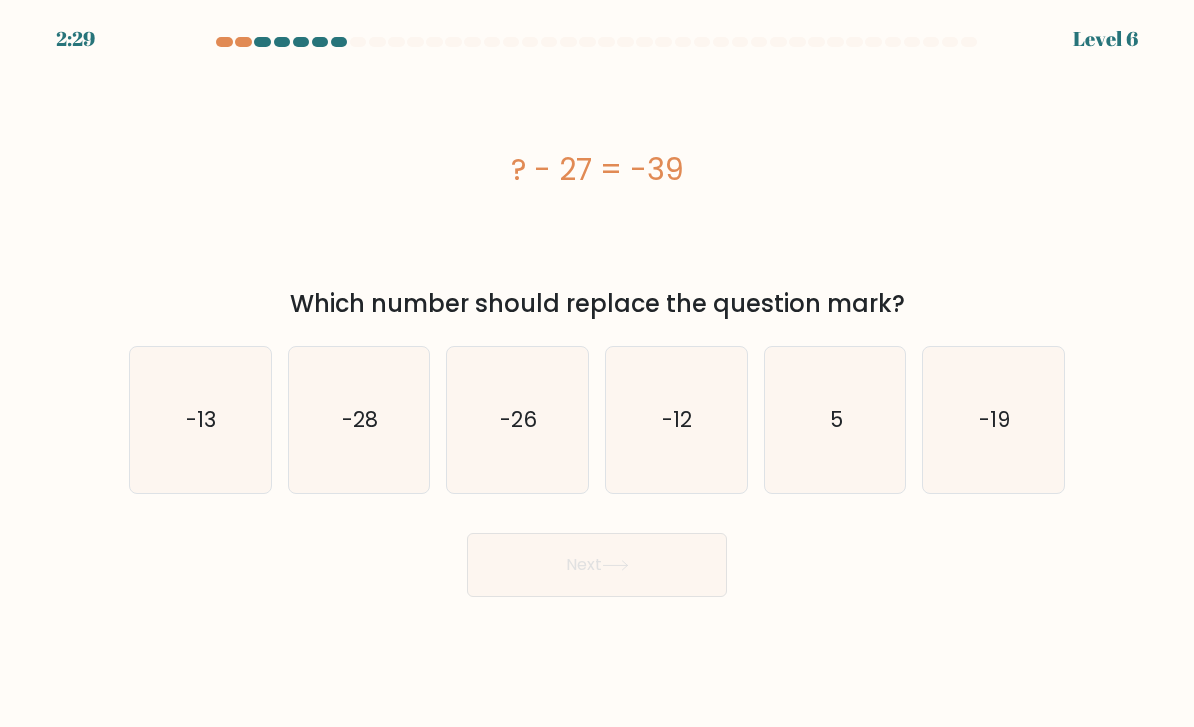 click on "-12" 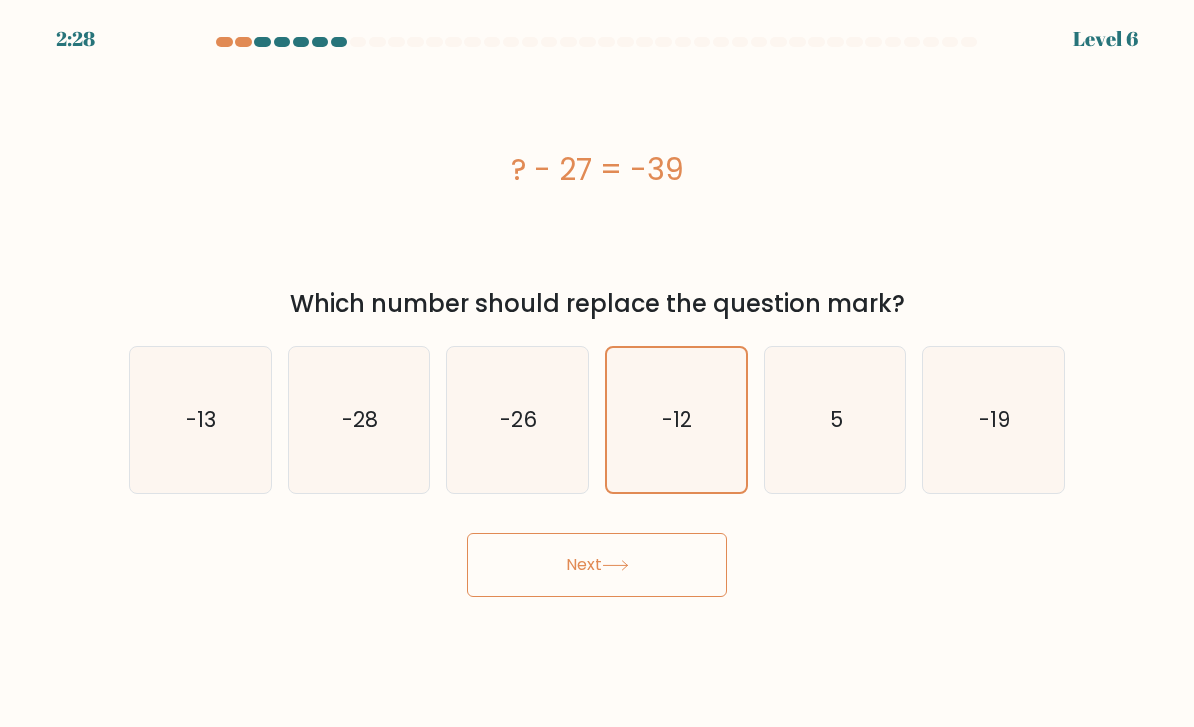 click on "Next" at bounding box center (597, 565) 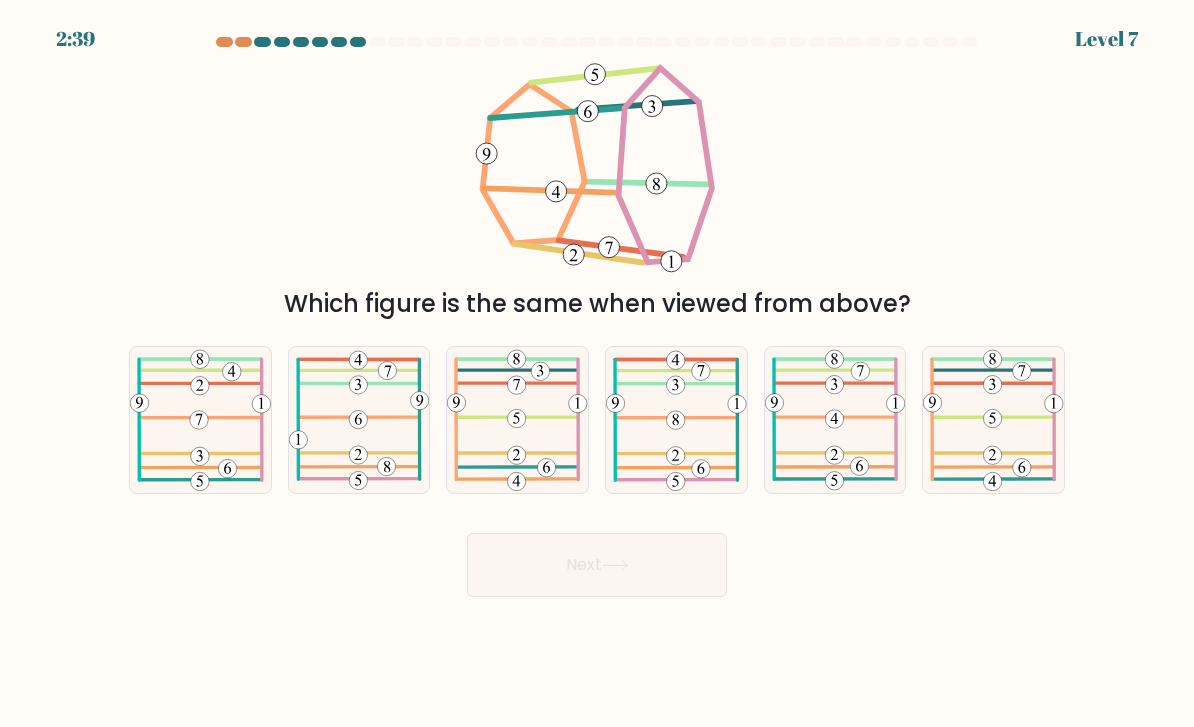 click 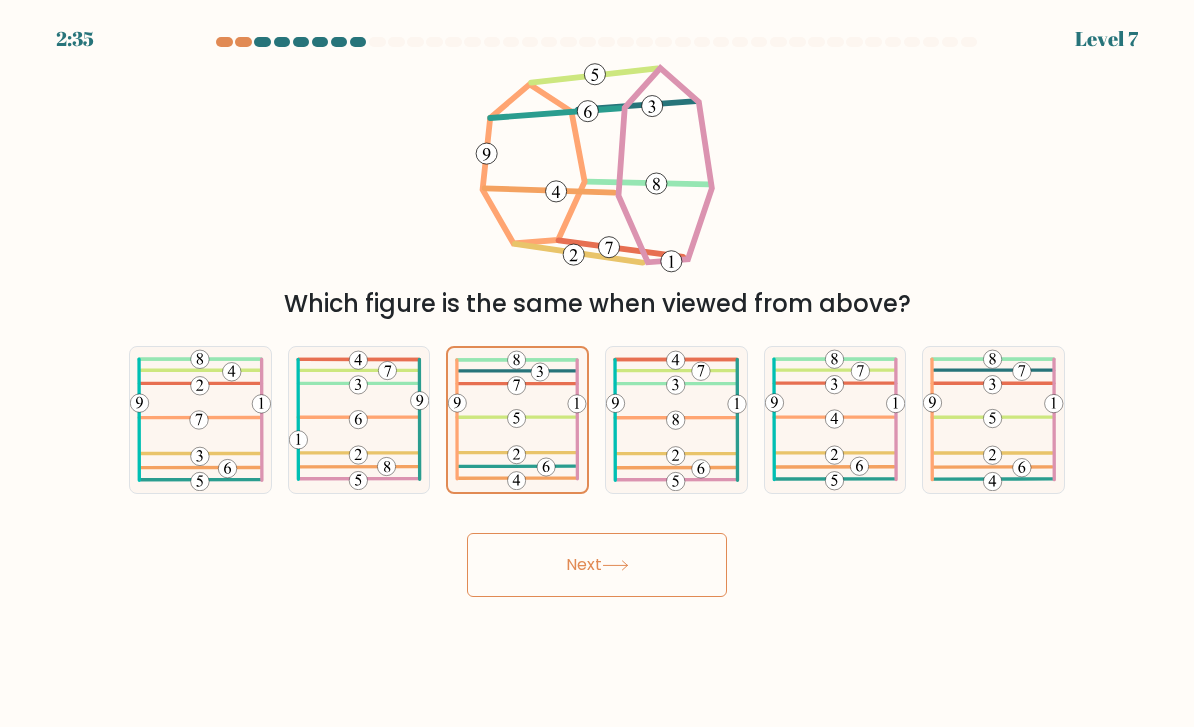 click on "Next" at bounding box center (597, 565) 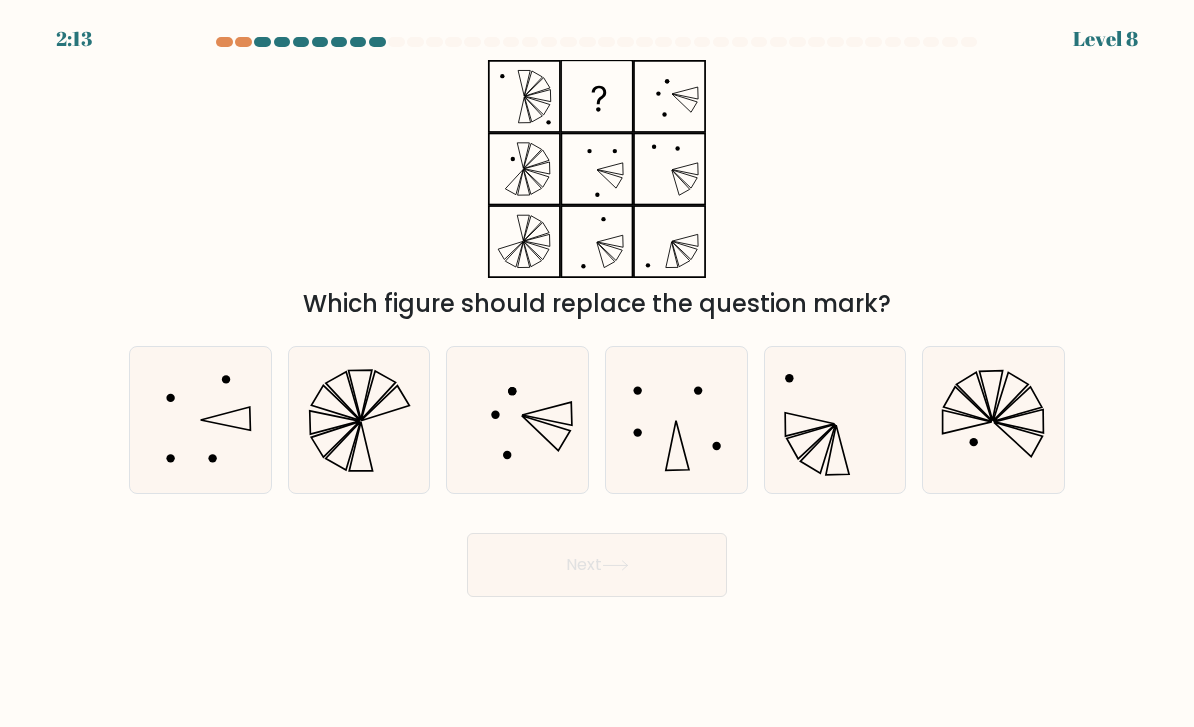 click 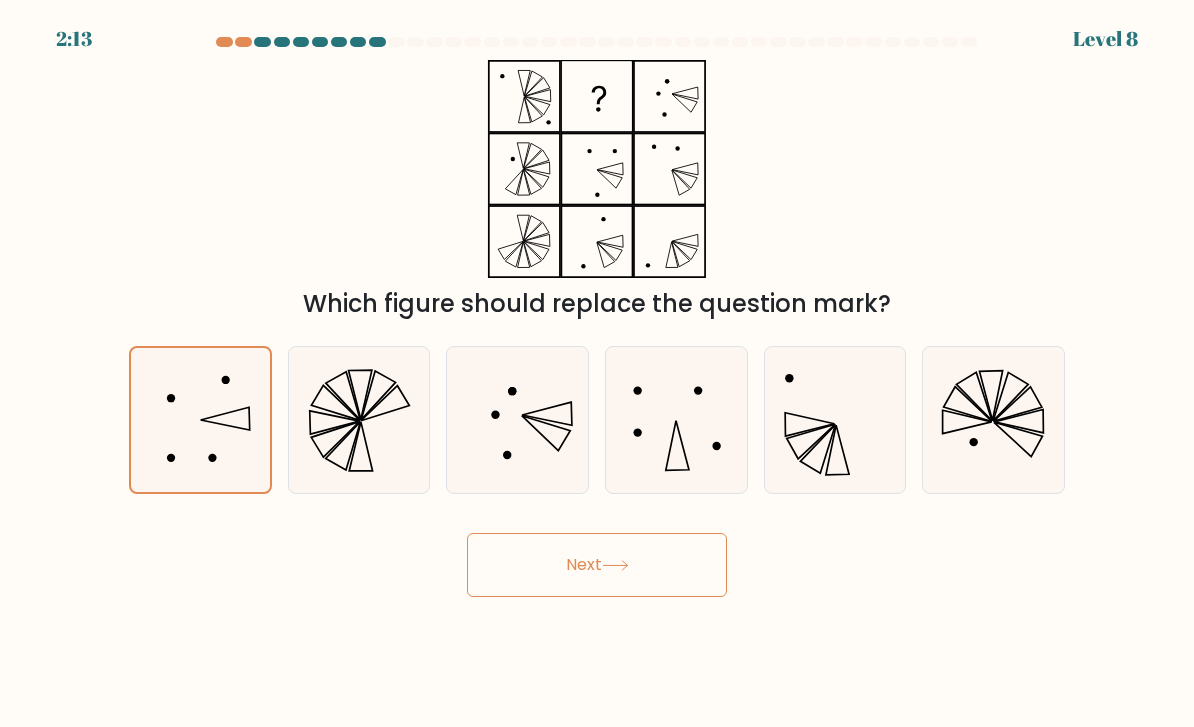 click on "Next" at bounding box center [597, 565] 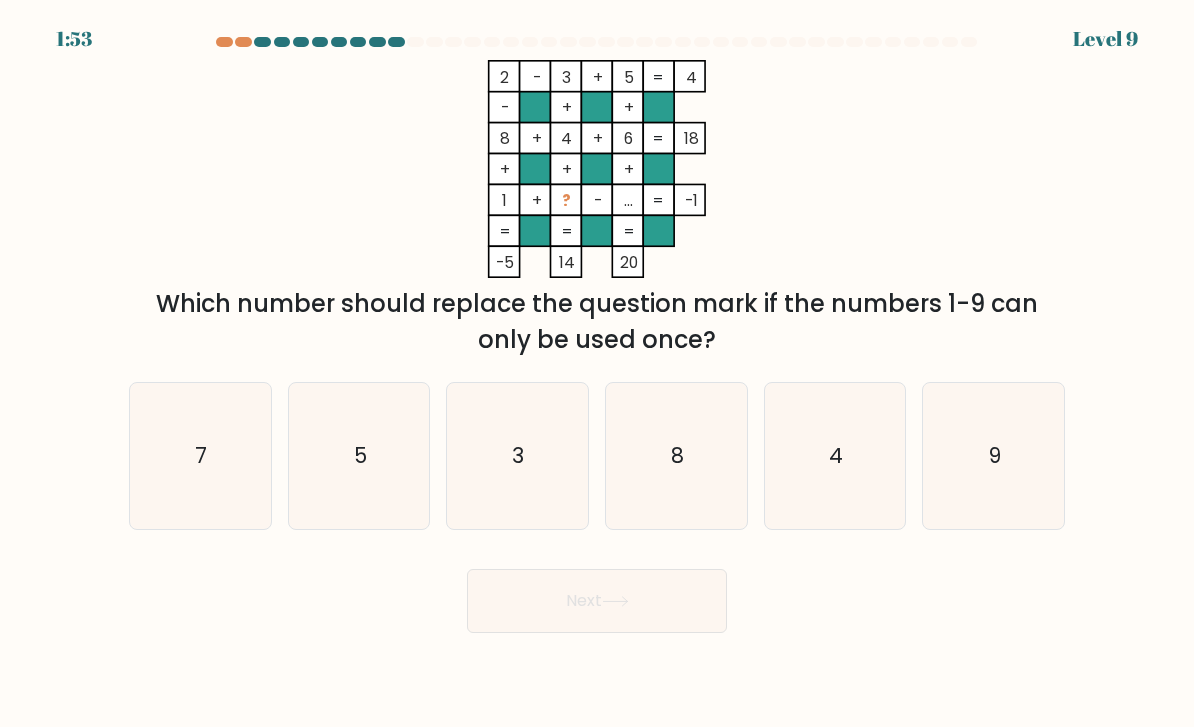 click on "7" 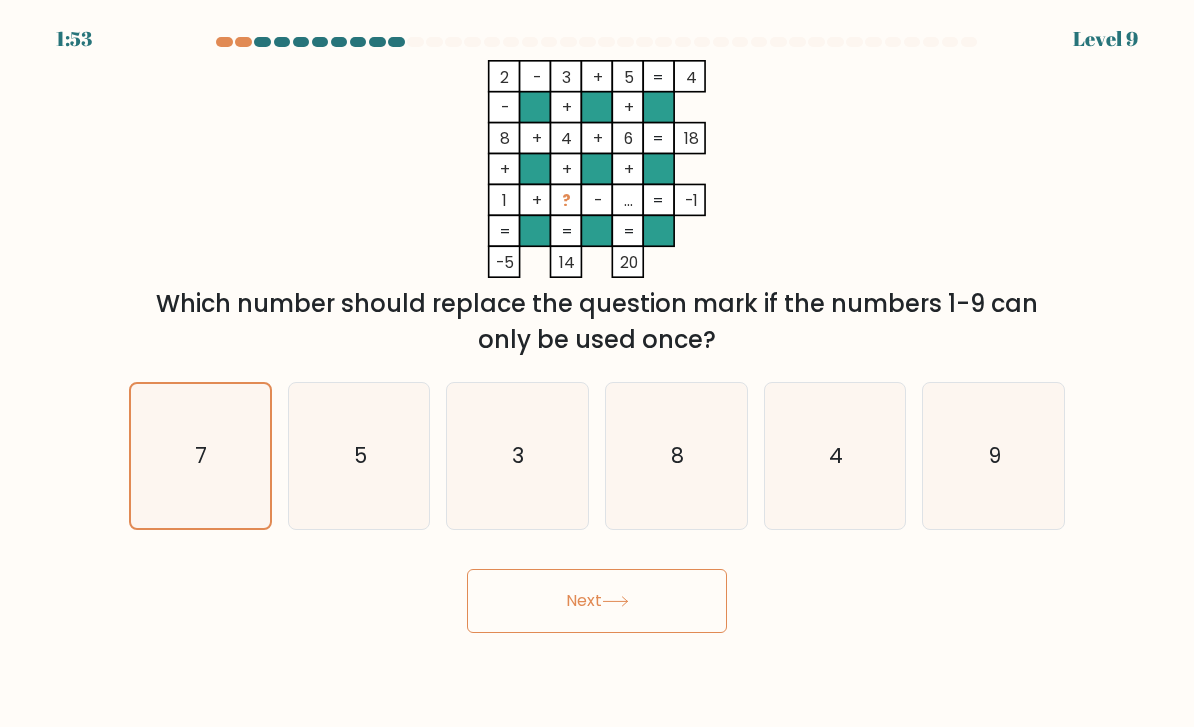 click on "Next" at bounding box center (597, 601) 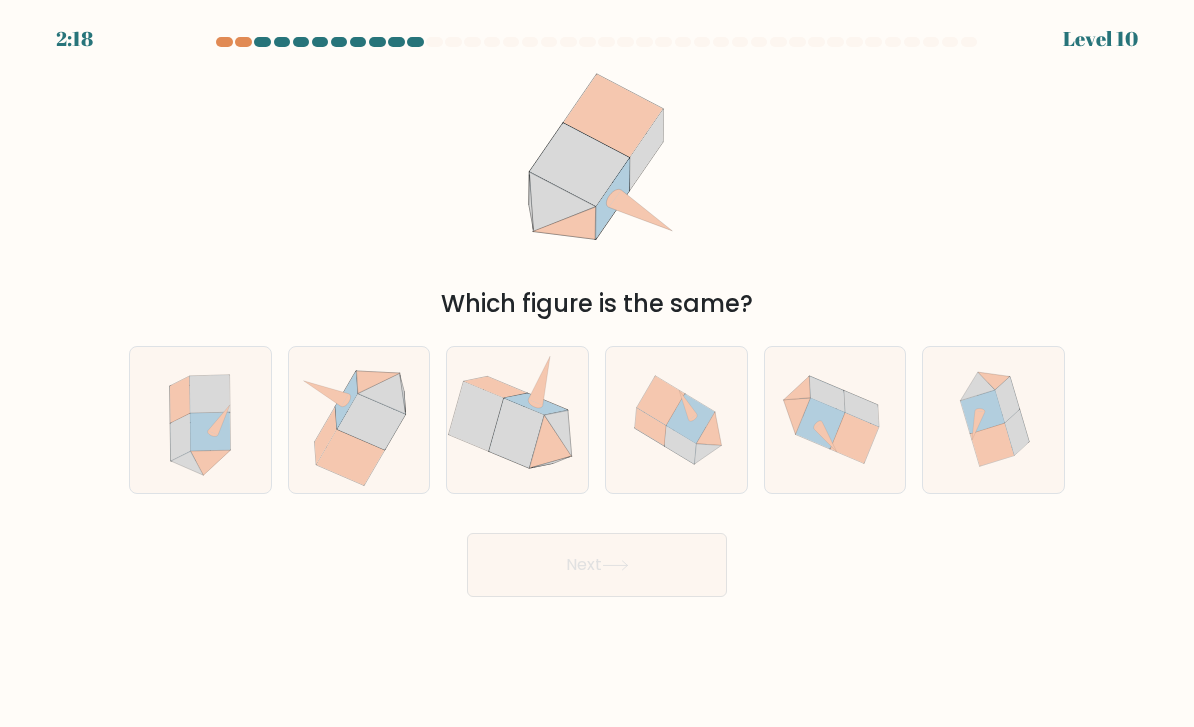 click 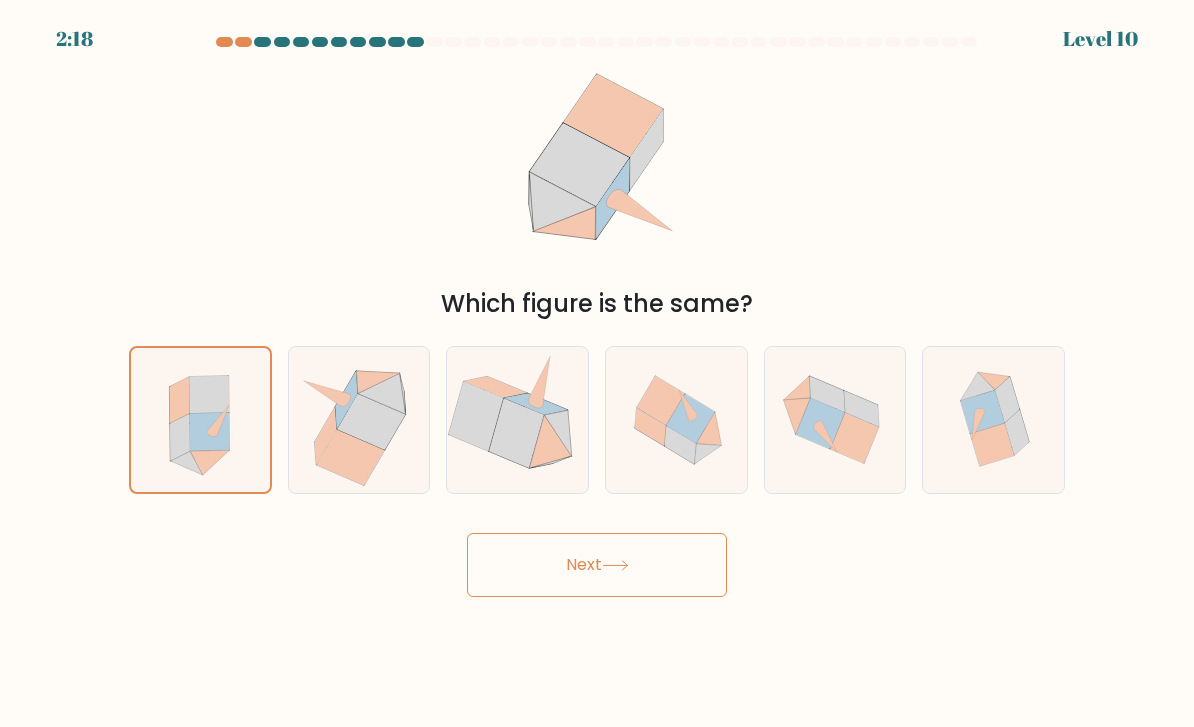 click on "Next" at bounding box center [597, 565] 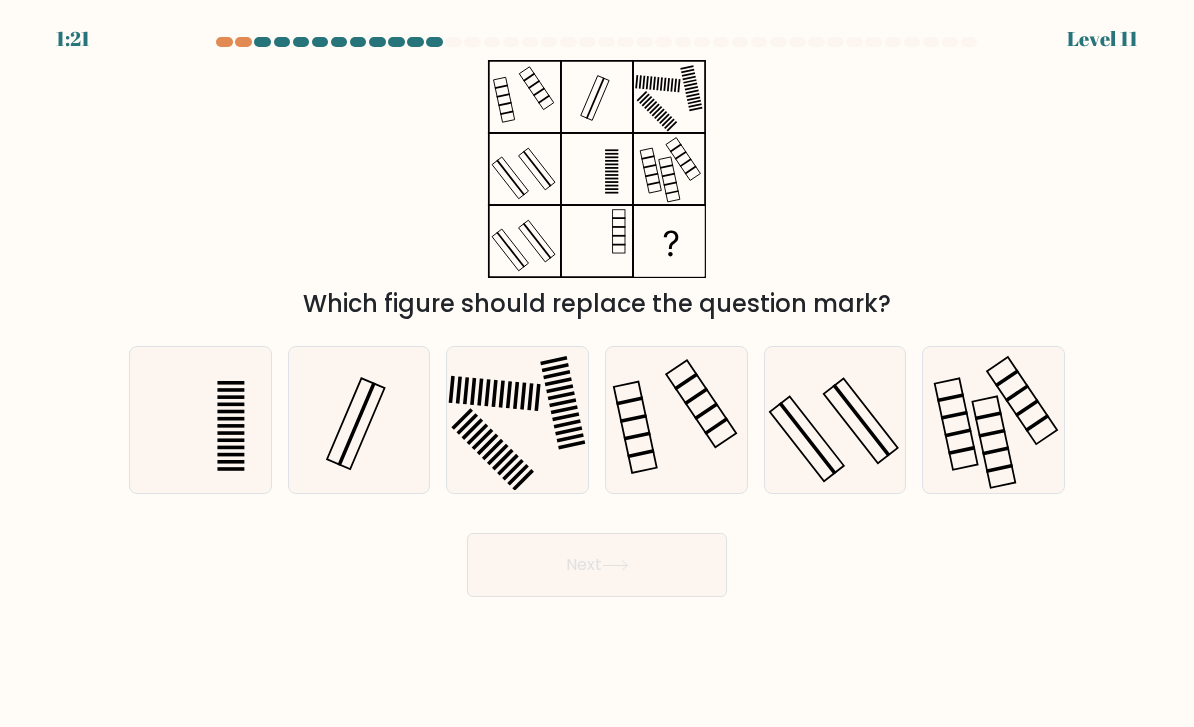 click 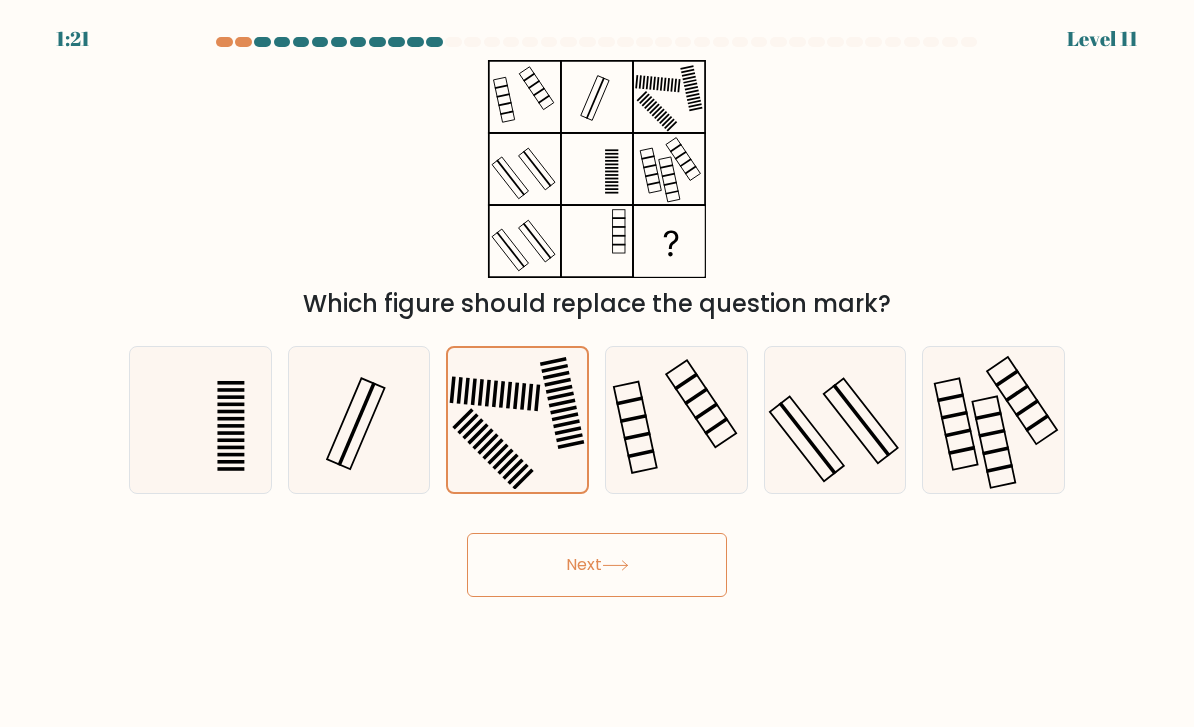 click on "Next" at bounding box center [597, 565] 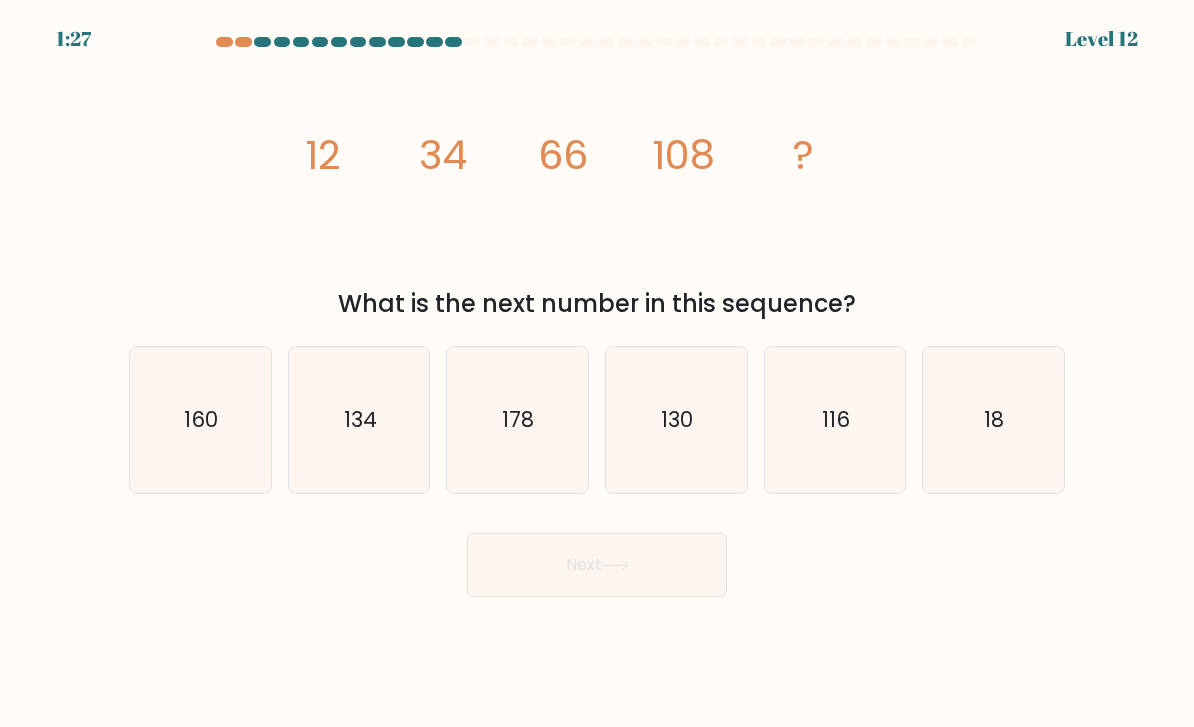 click on "160" 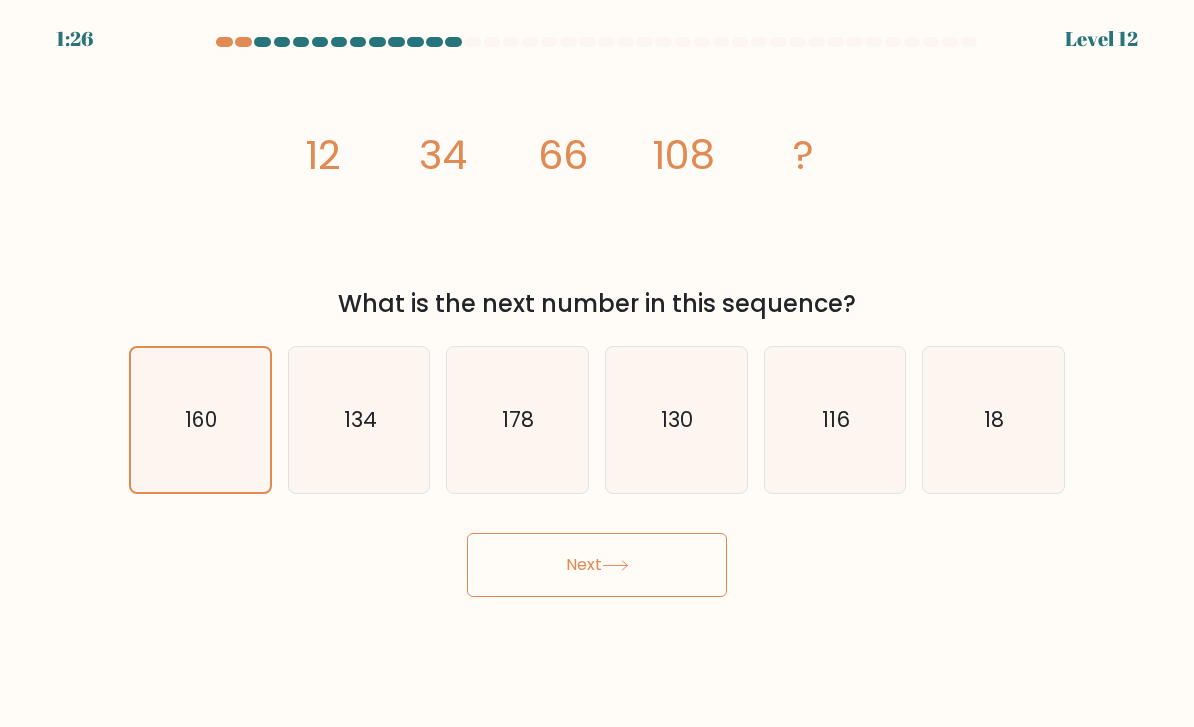 click on "Next" at bounding box center [597, 565] 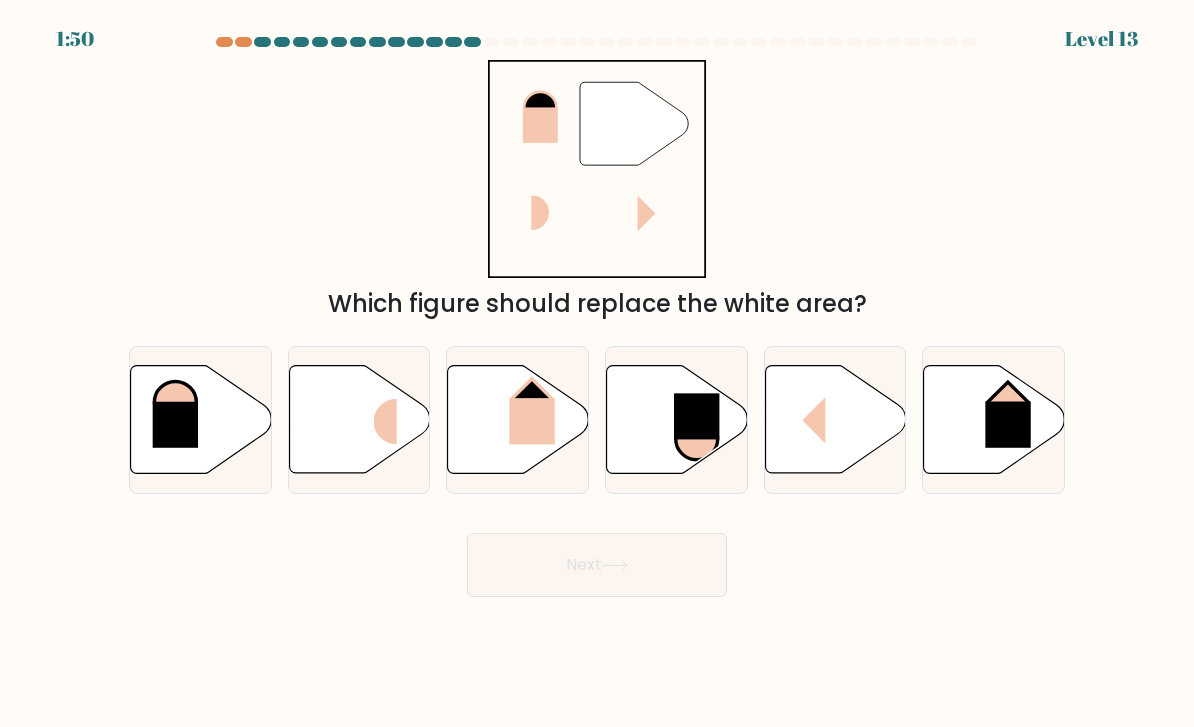 click 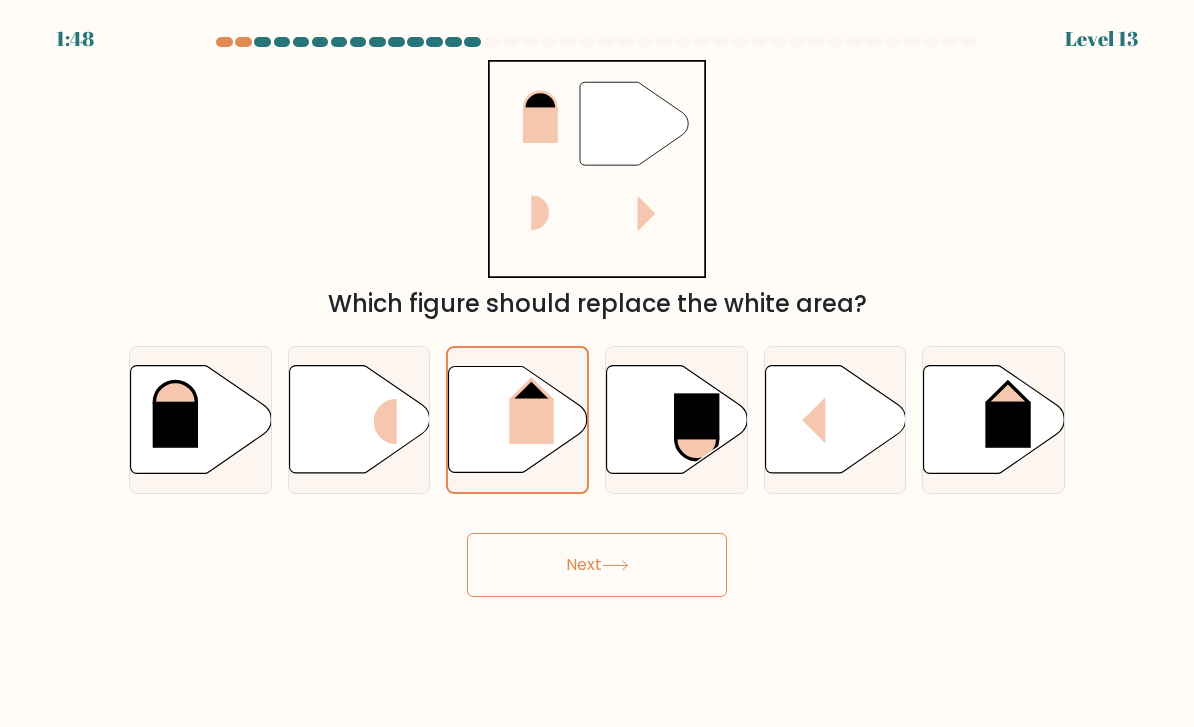 click on "Next" at bounding box center [597, 565] 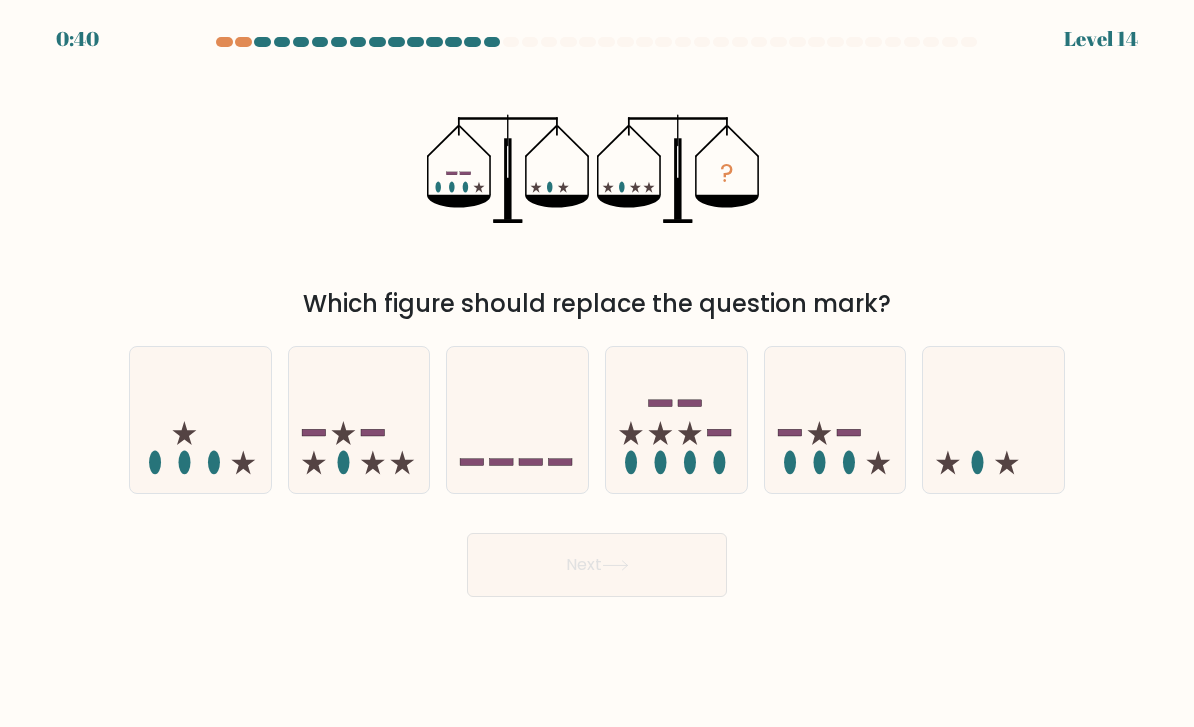 click 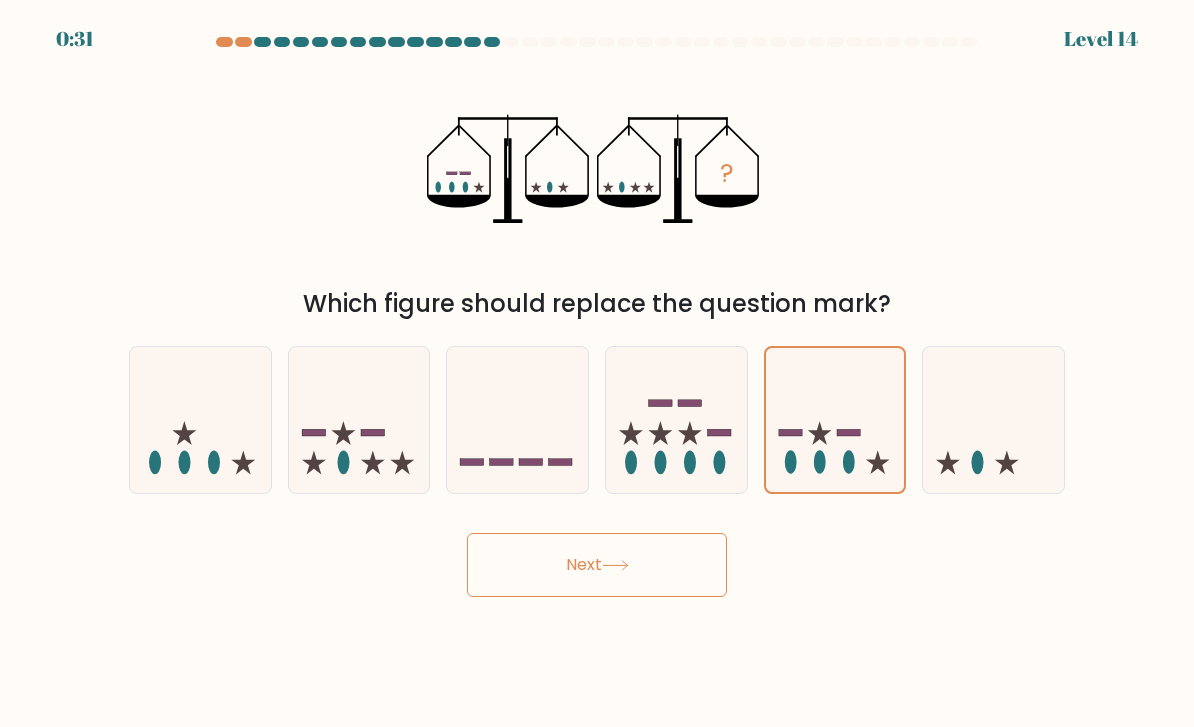 click on "Next" at bounding box center (597, 565) 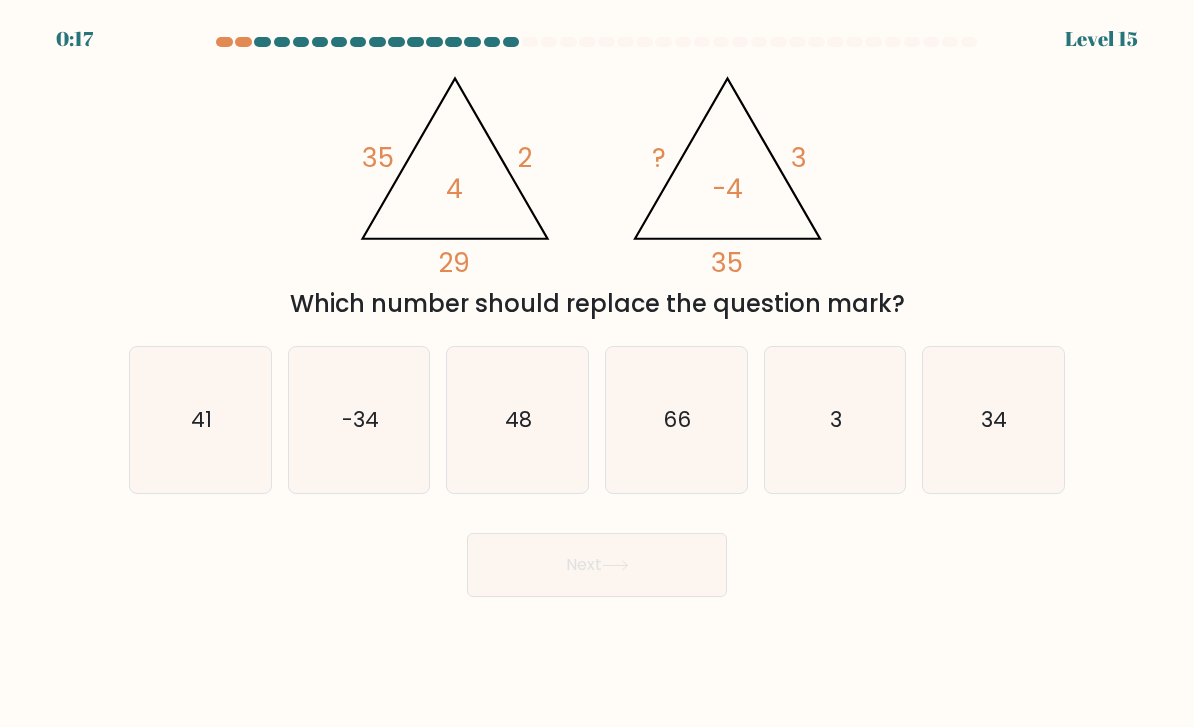 click on "34" 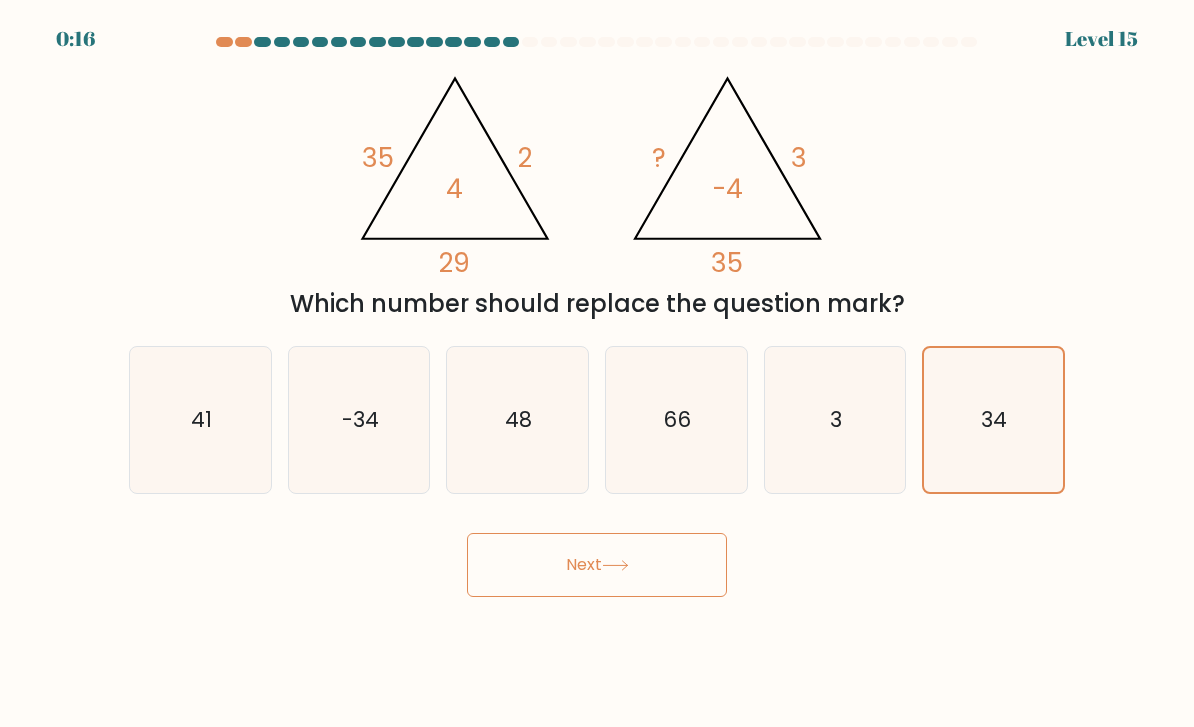 click on "Next" at bounding box center (597, 565) 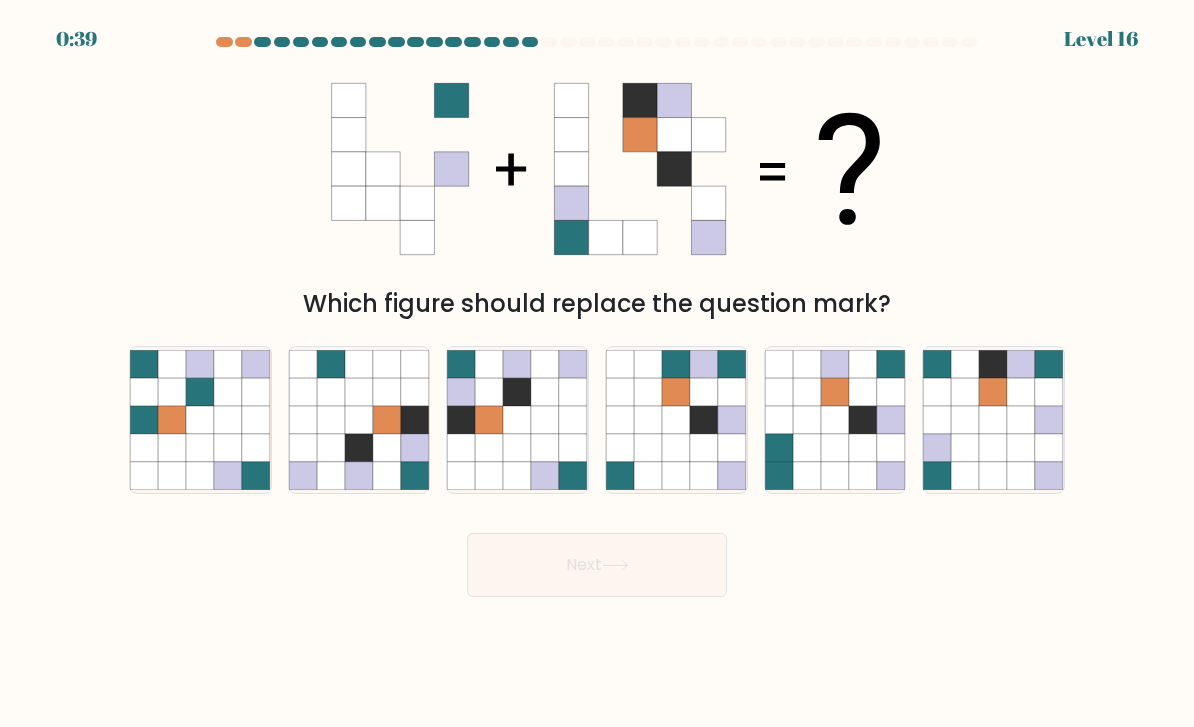 click 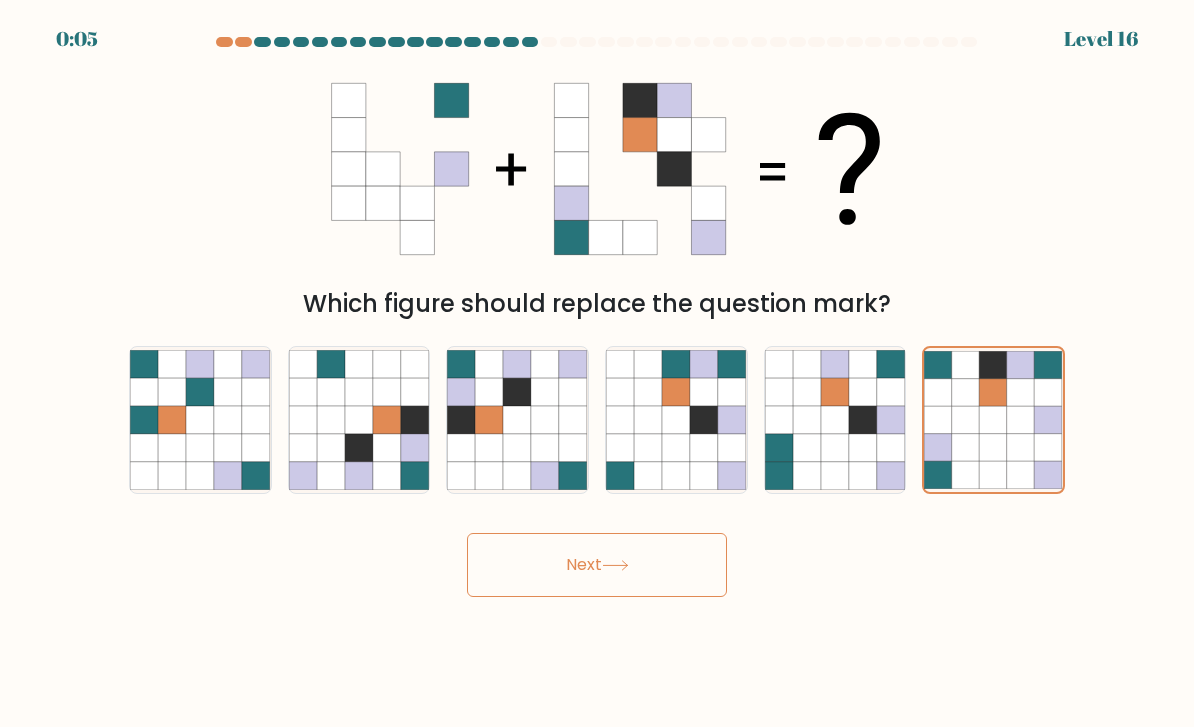 click 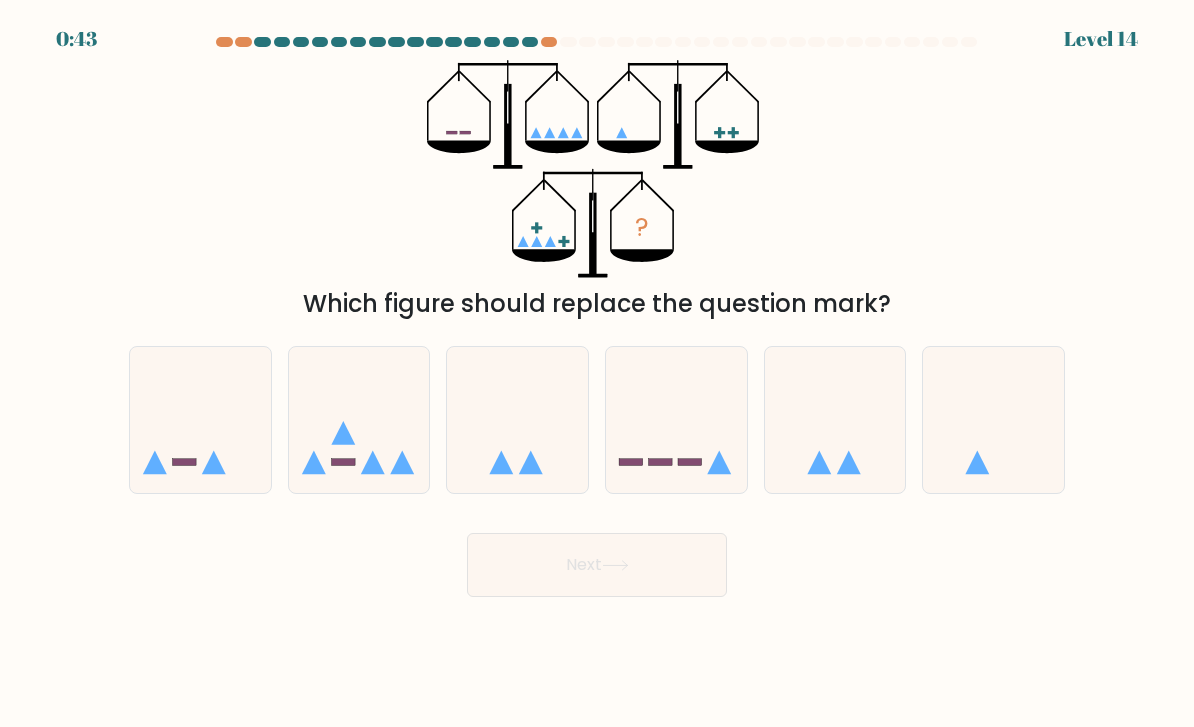 scroll, scrollTop: 0, scrollLeft: 0, axis: both 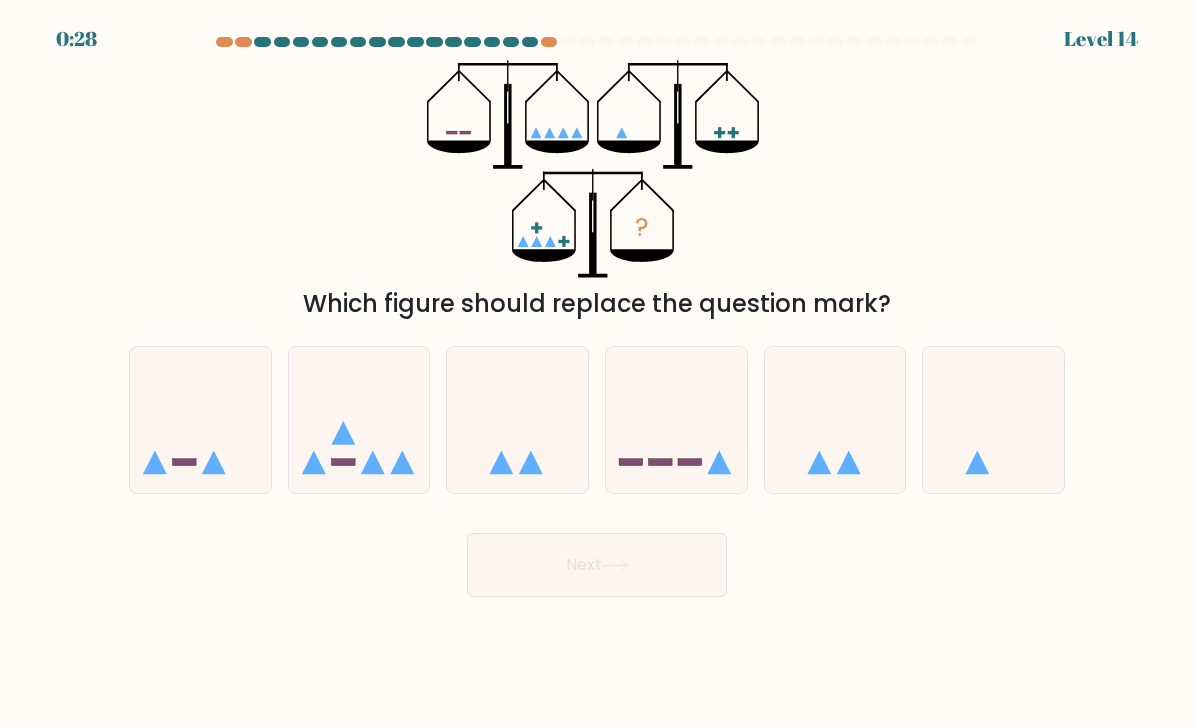 click on "0:28
Level 14" at bounding box center (597, 363) 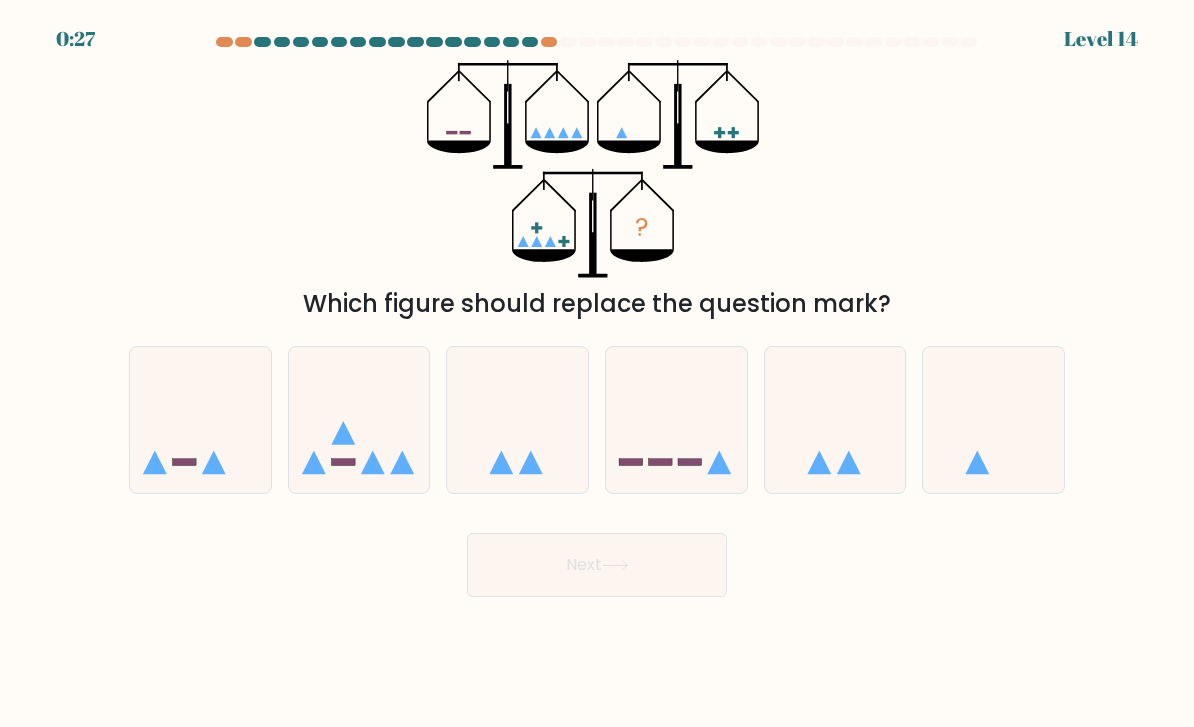 click on "0:27
Level 14" at bounding box center [597, 363] 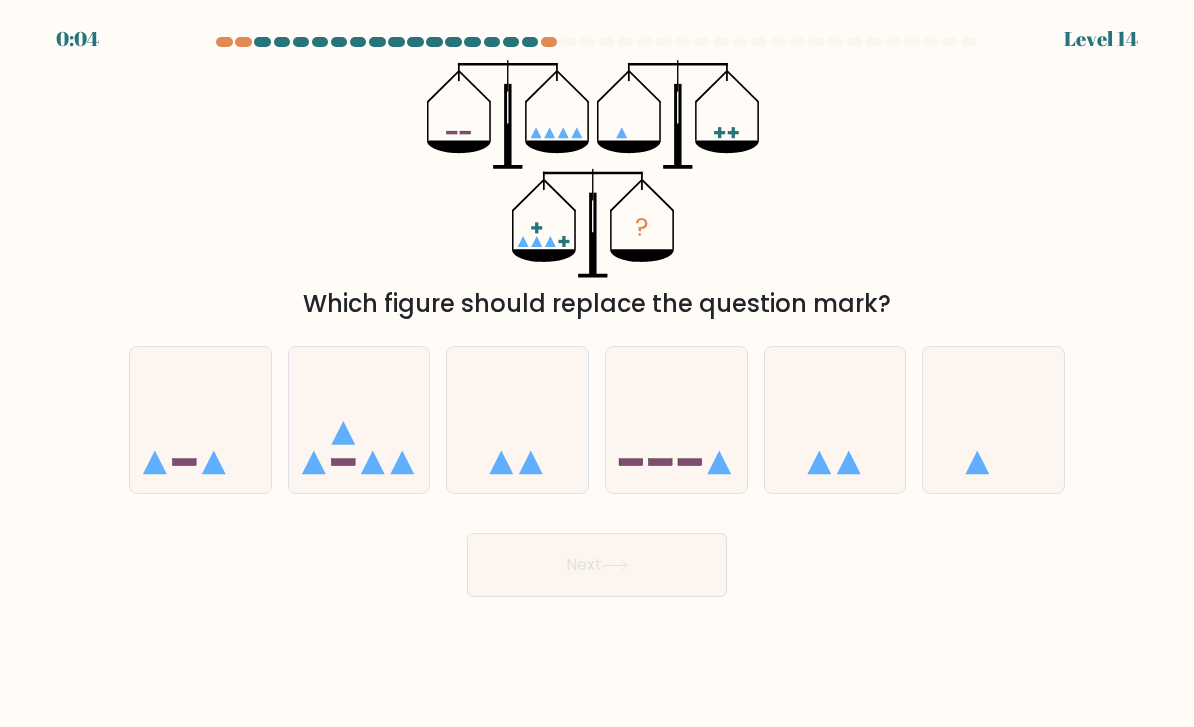 click 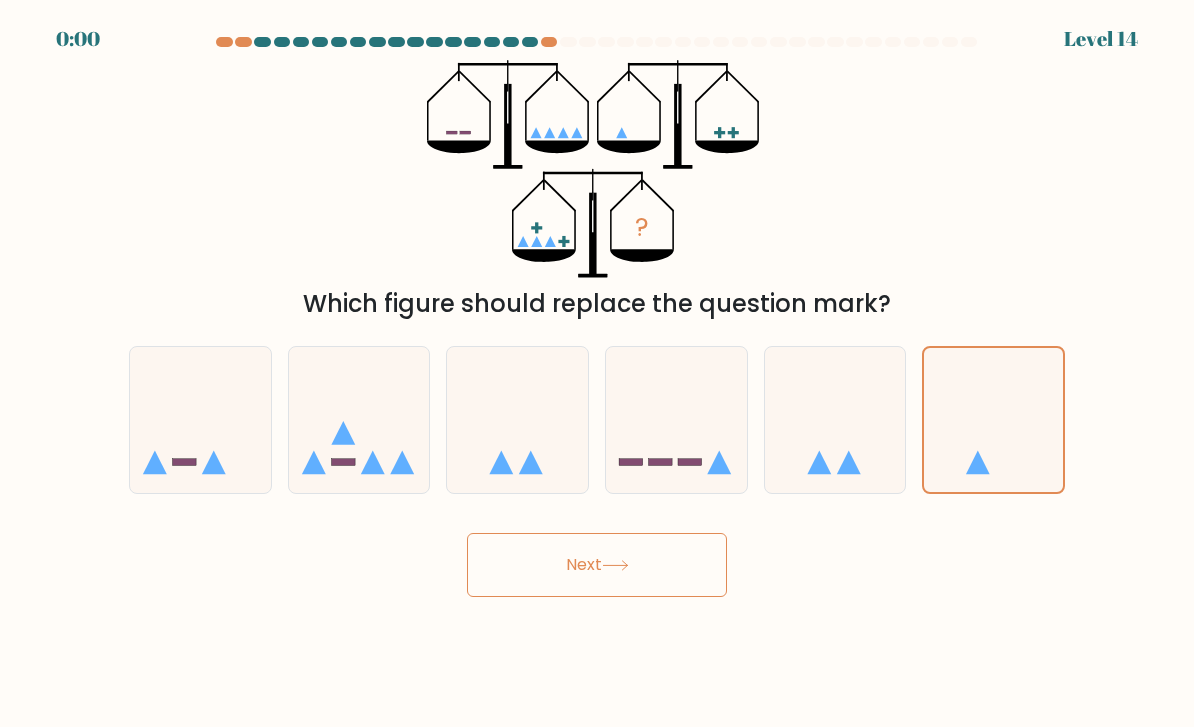 click 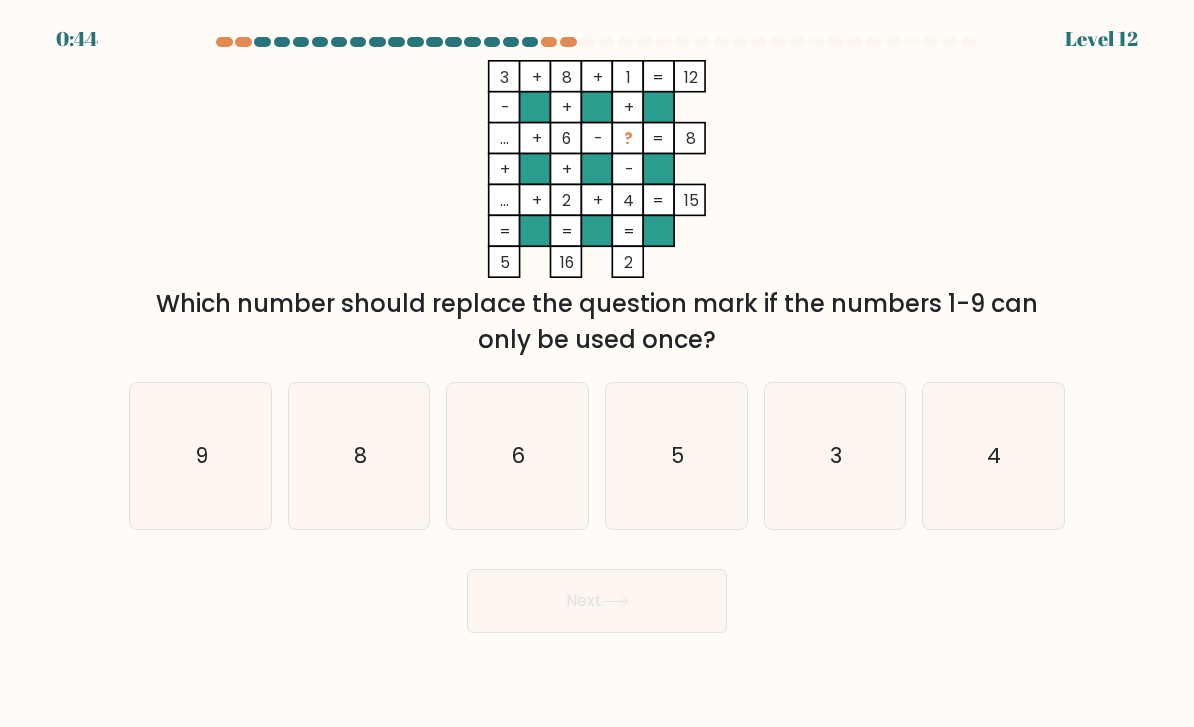 scroll, scrollTop: 0, scrollLeft: 0, axis: both 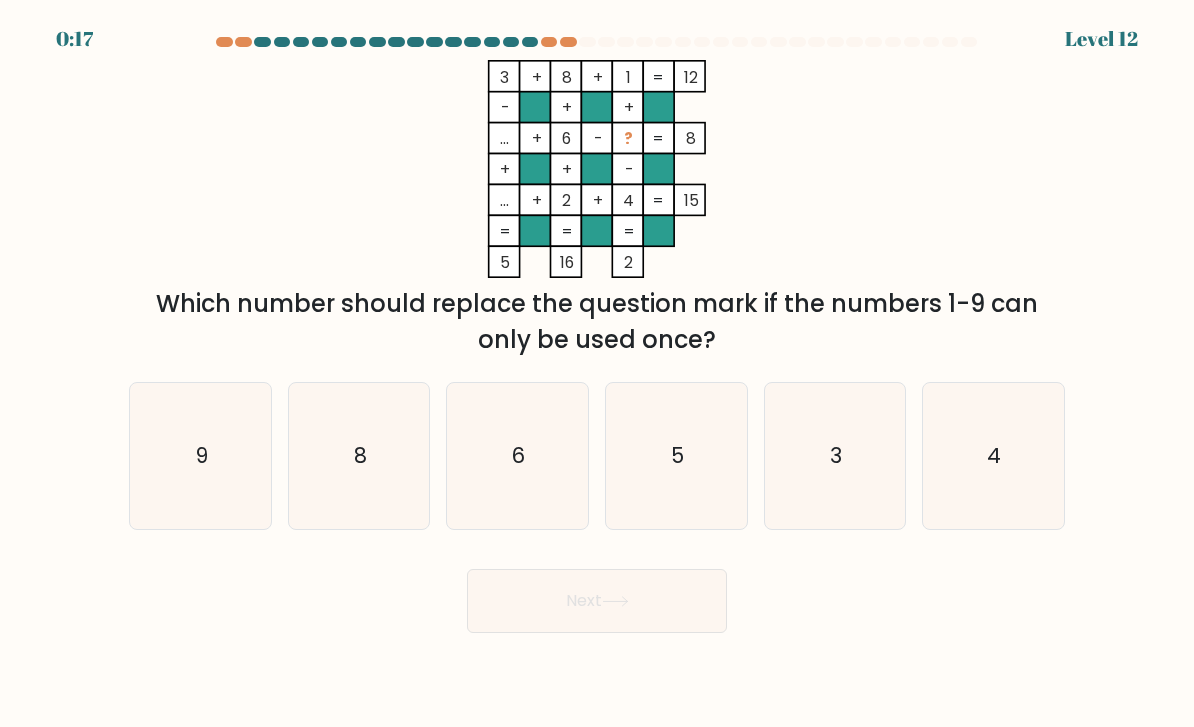 click on "5" 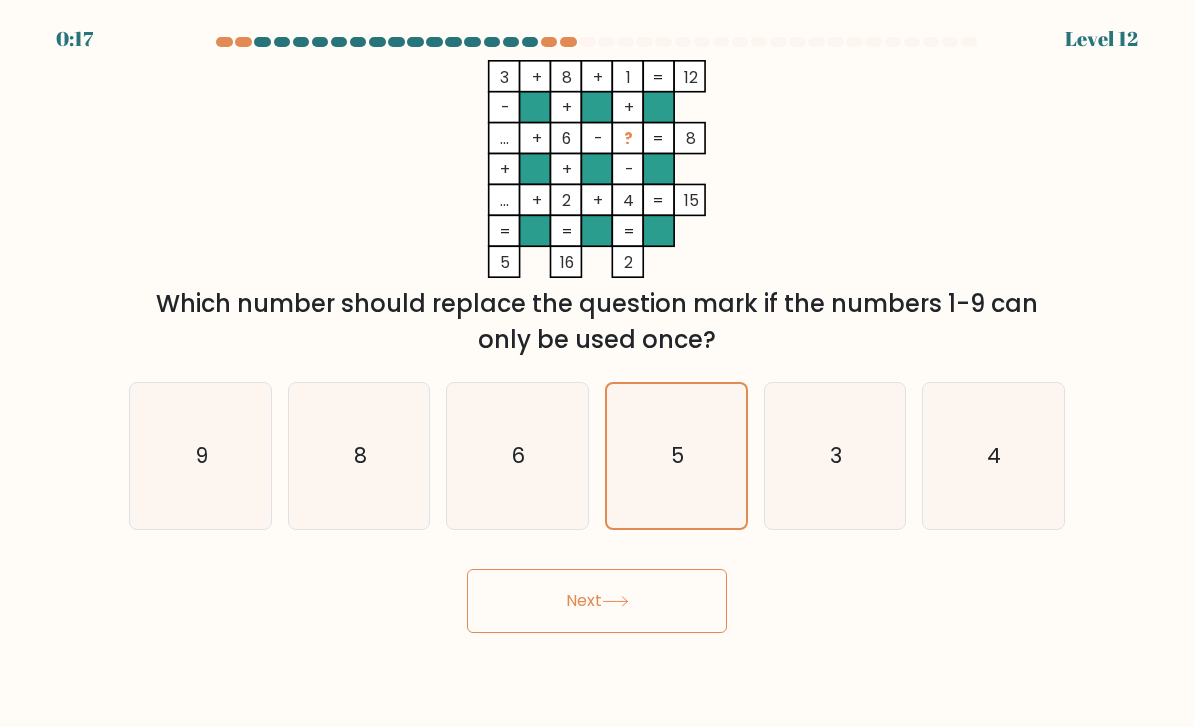 click on "Next" at bounding box center [597, 601] 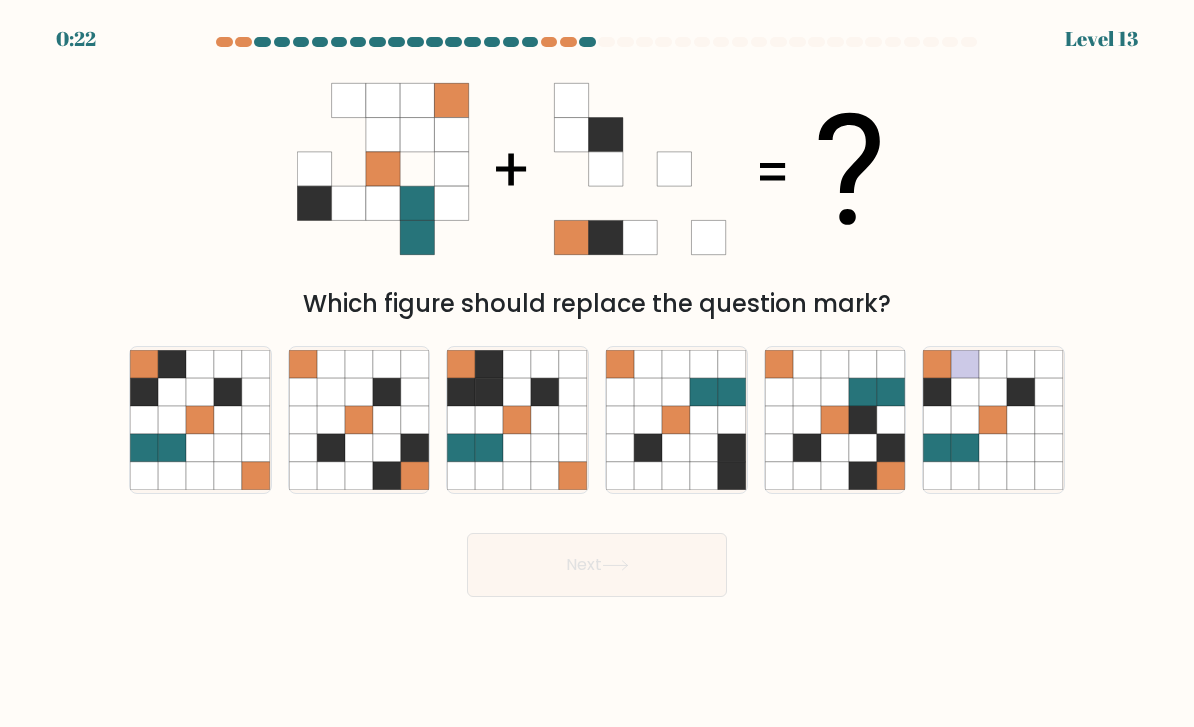 click 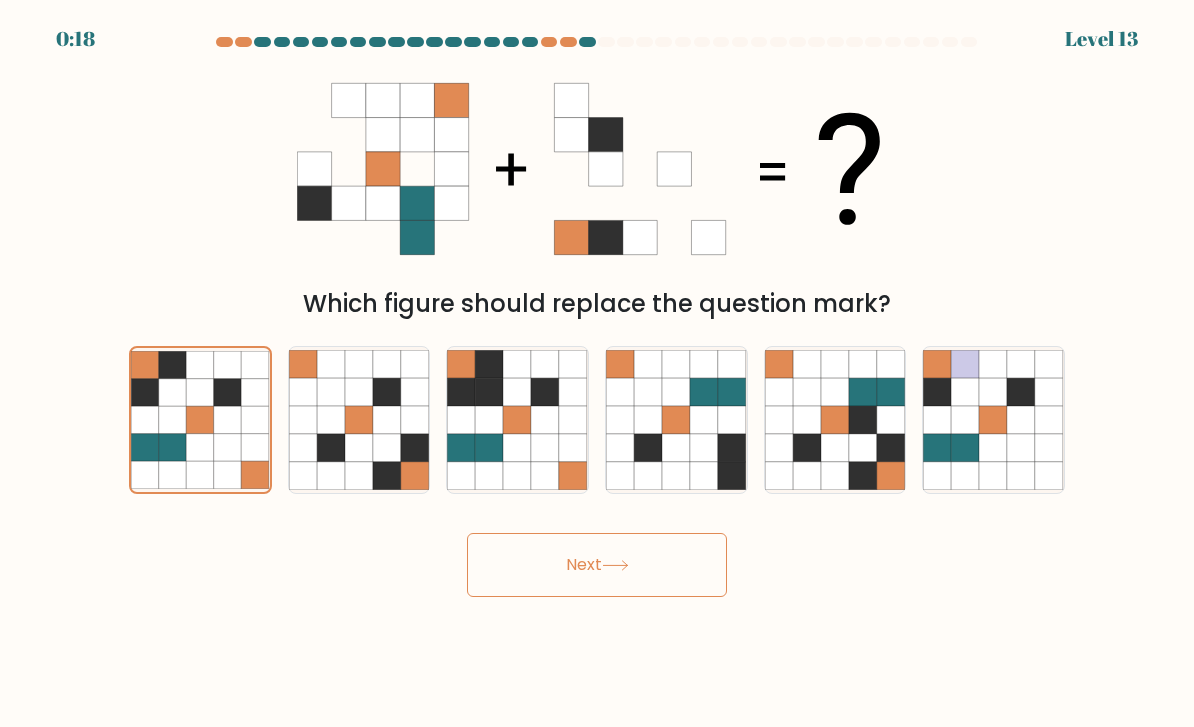 click on "Next" at bounding box center (597, 565) 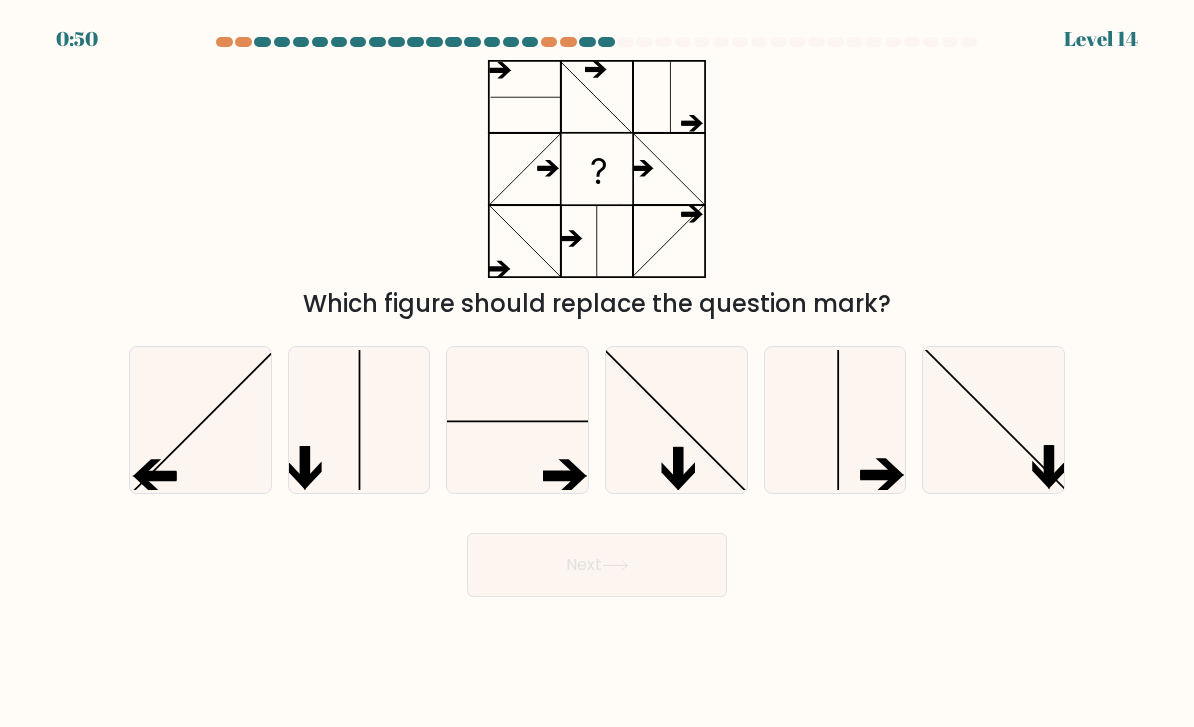 click 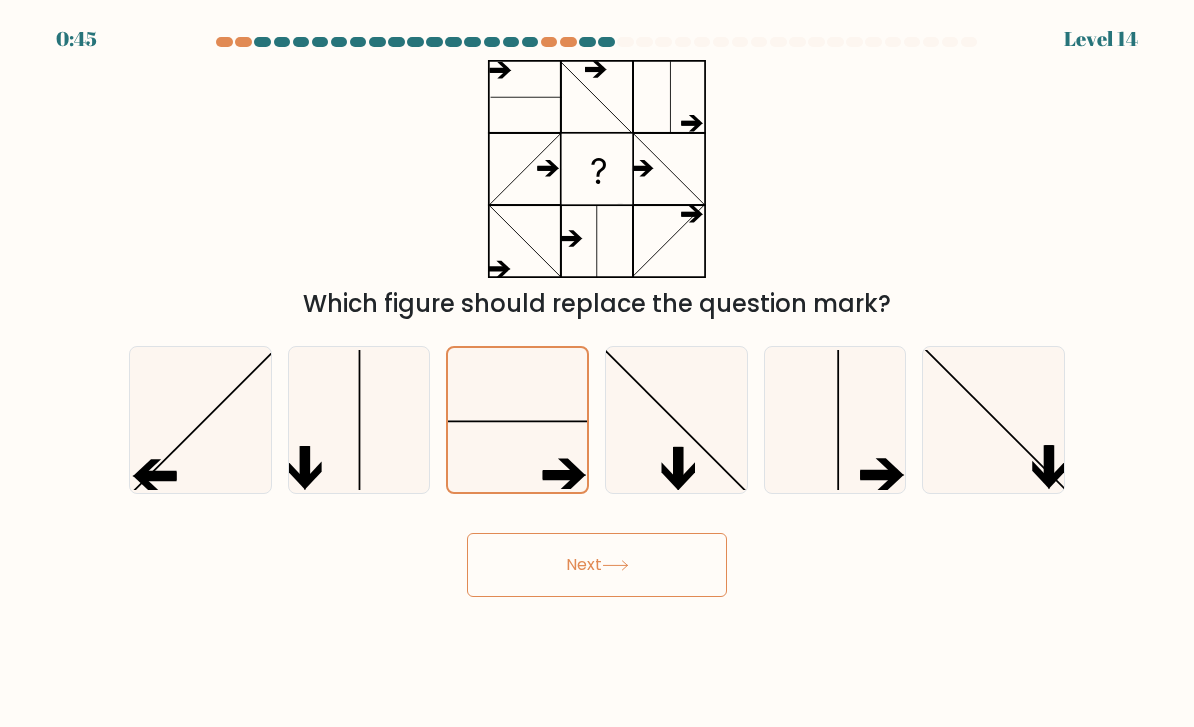 click on "Next" at bounding box center [597, 565] 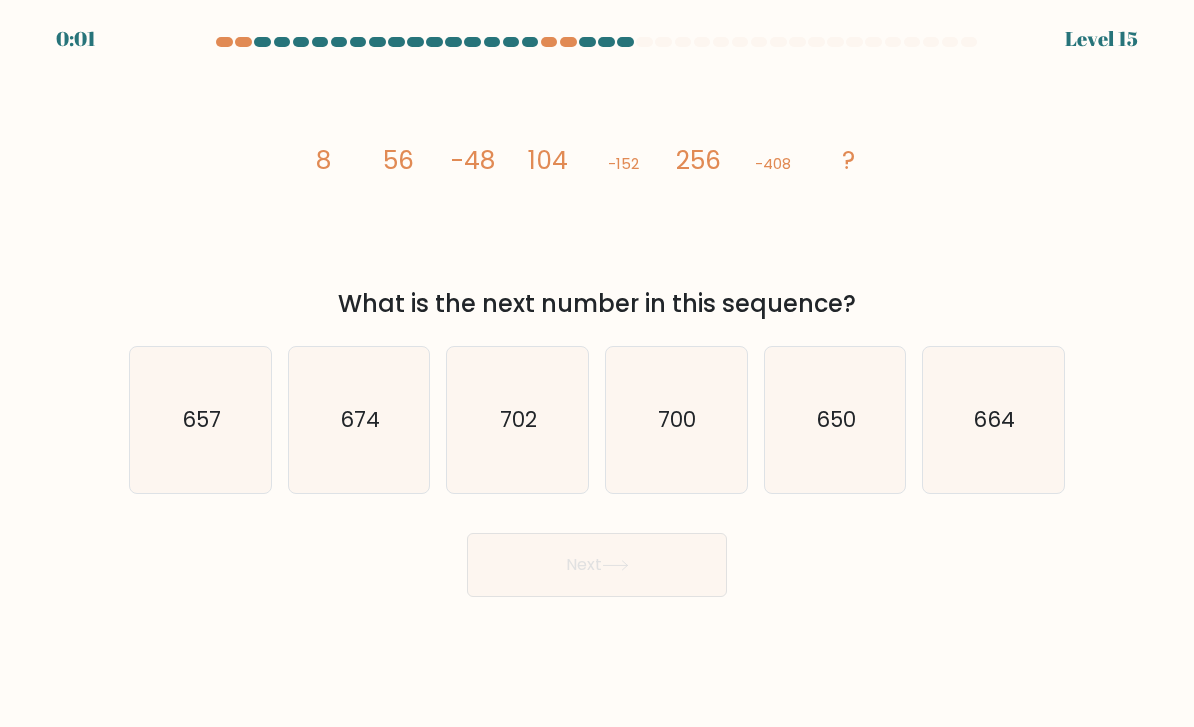 click on "702" 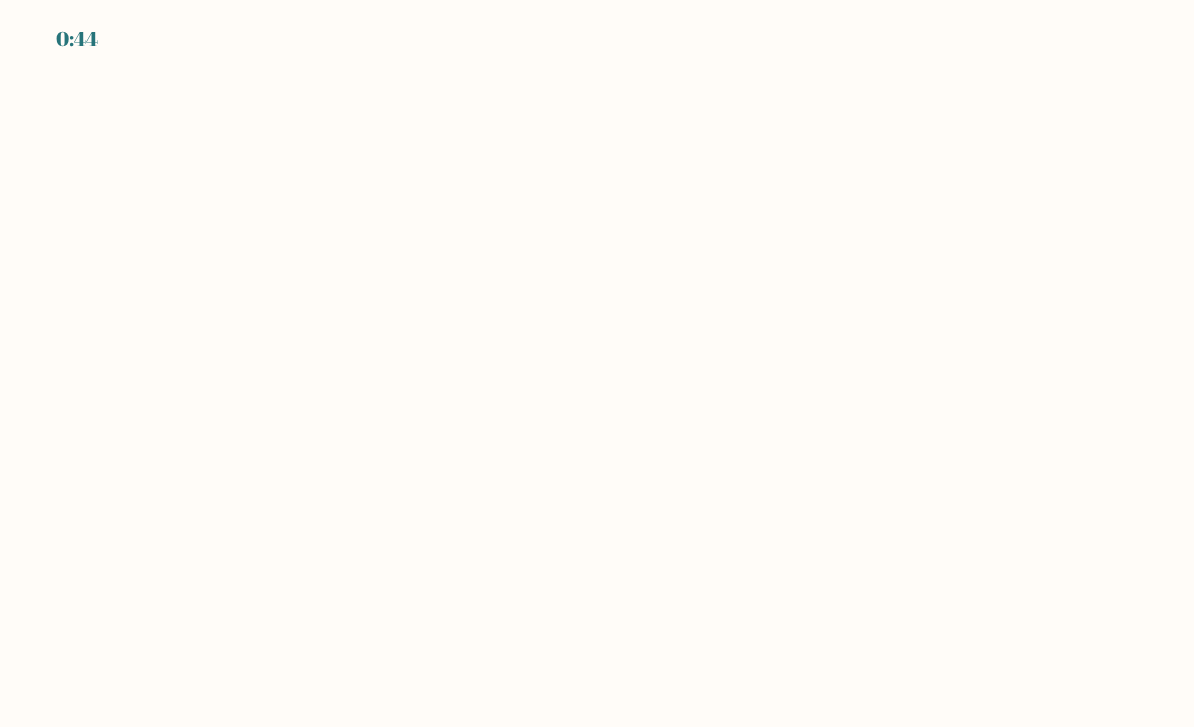 scroll, scrollTop: 0, scrollLeft: 0, axis: both 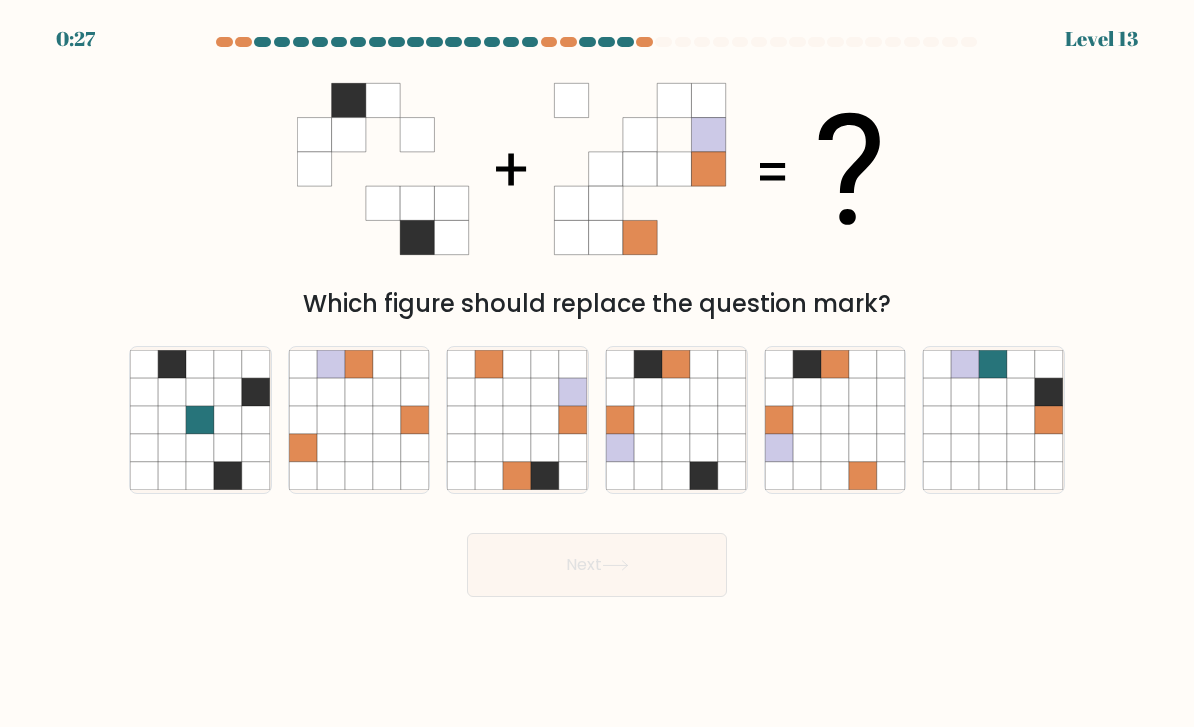 click 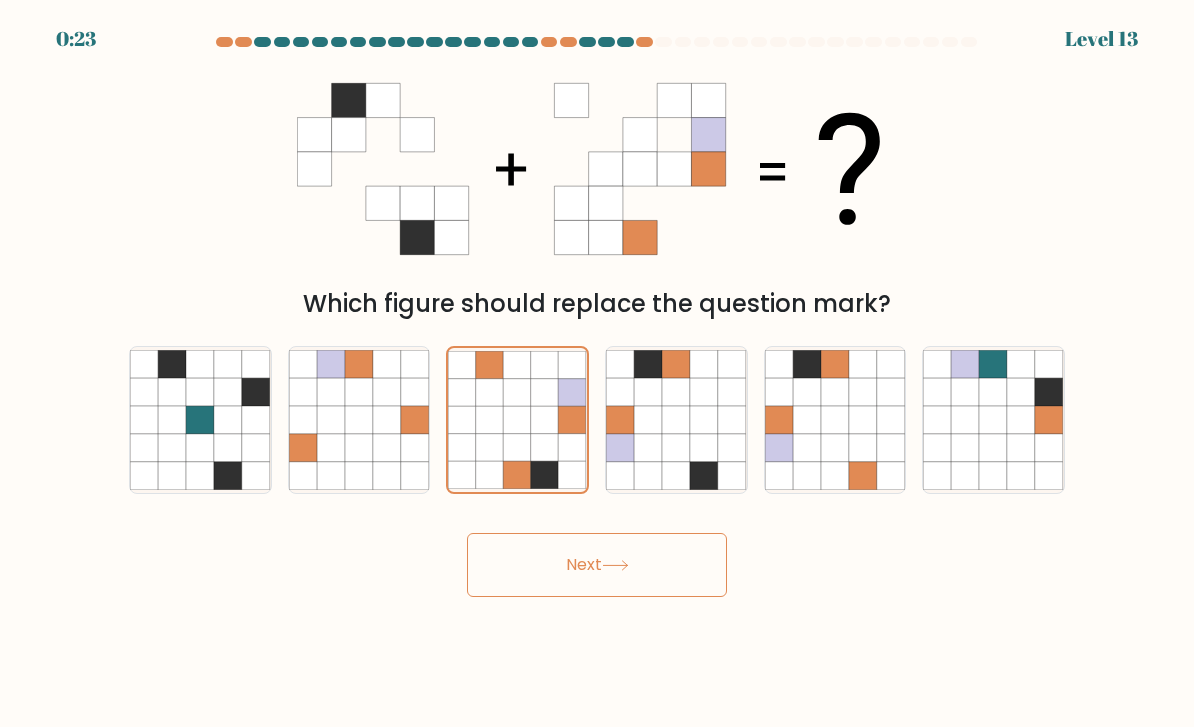 click 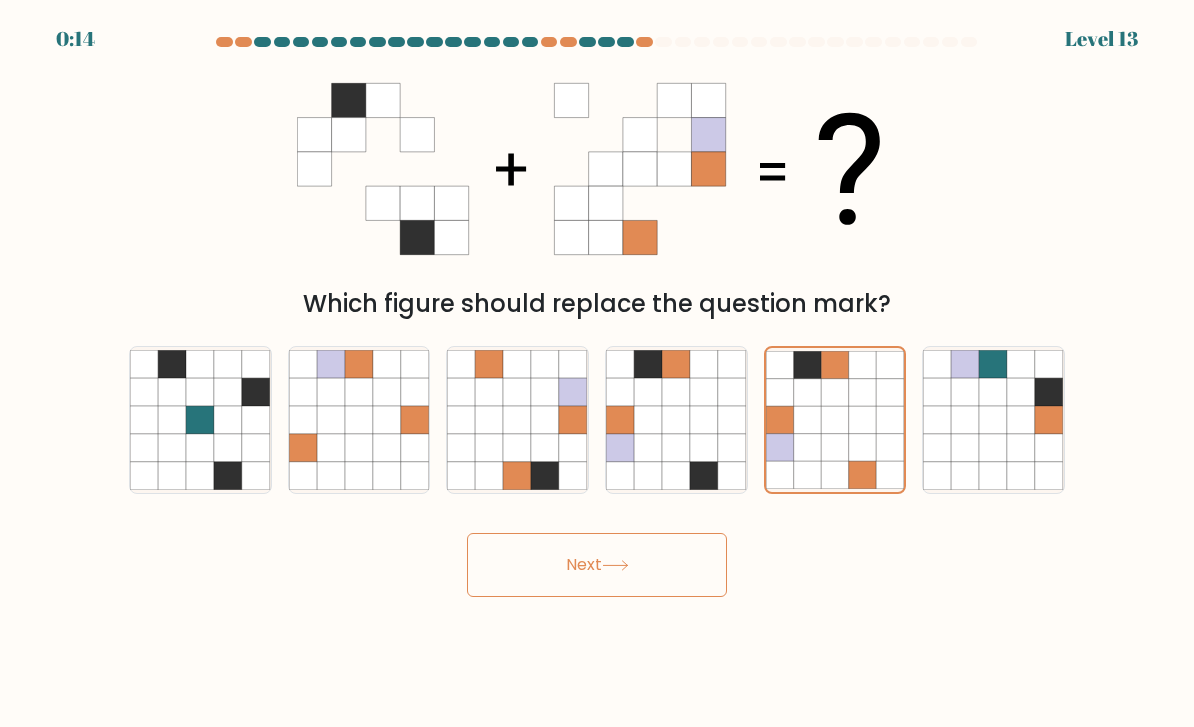 click on "Next" at bounding box center (597, 565) 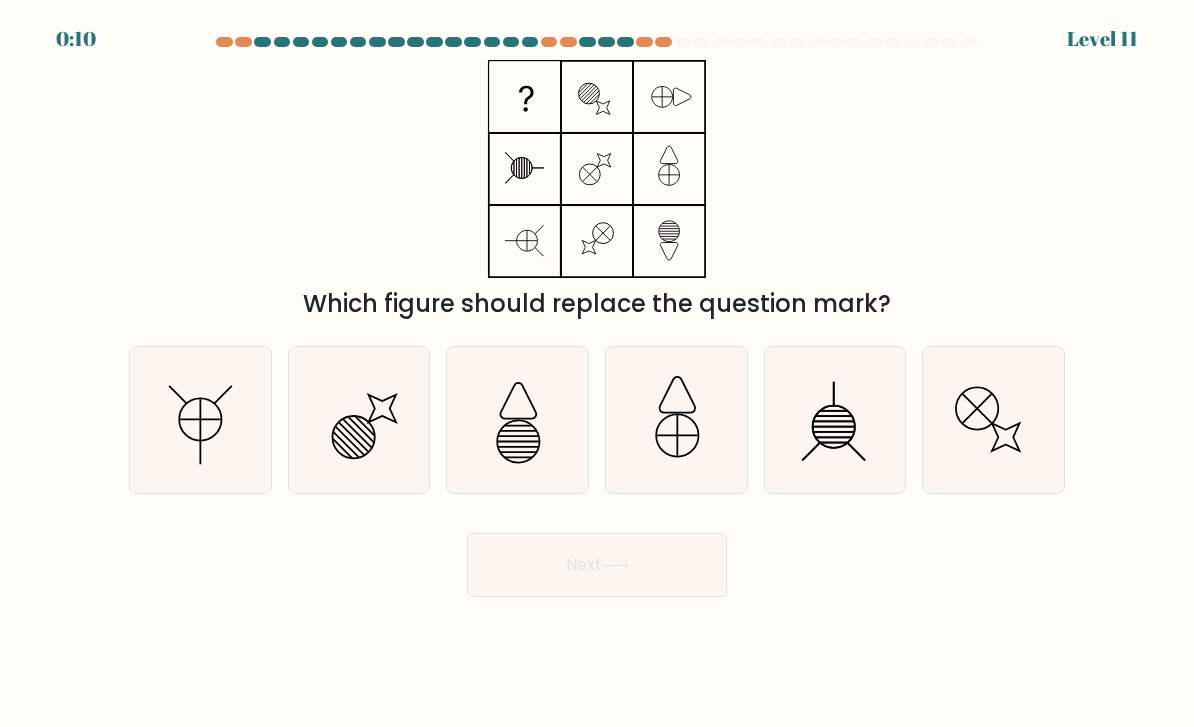 click 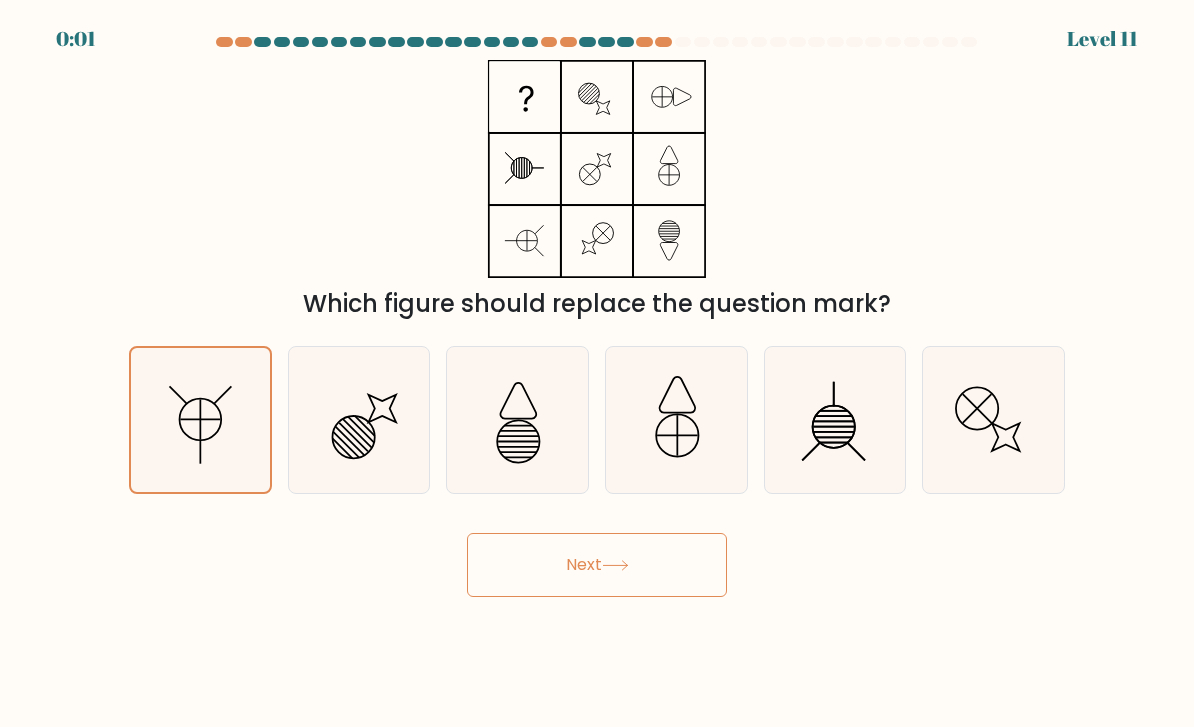 click 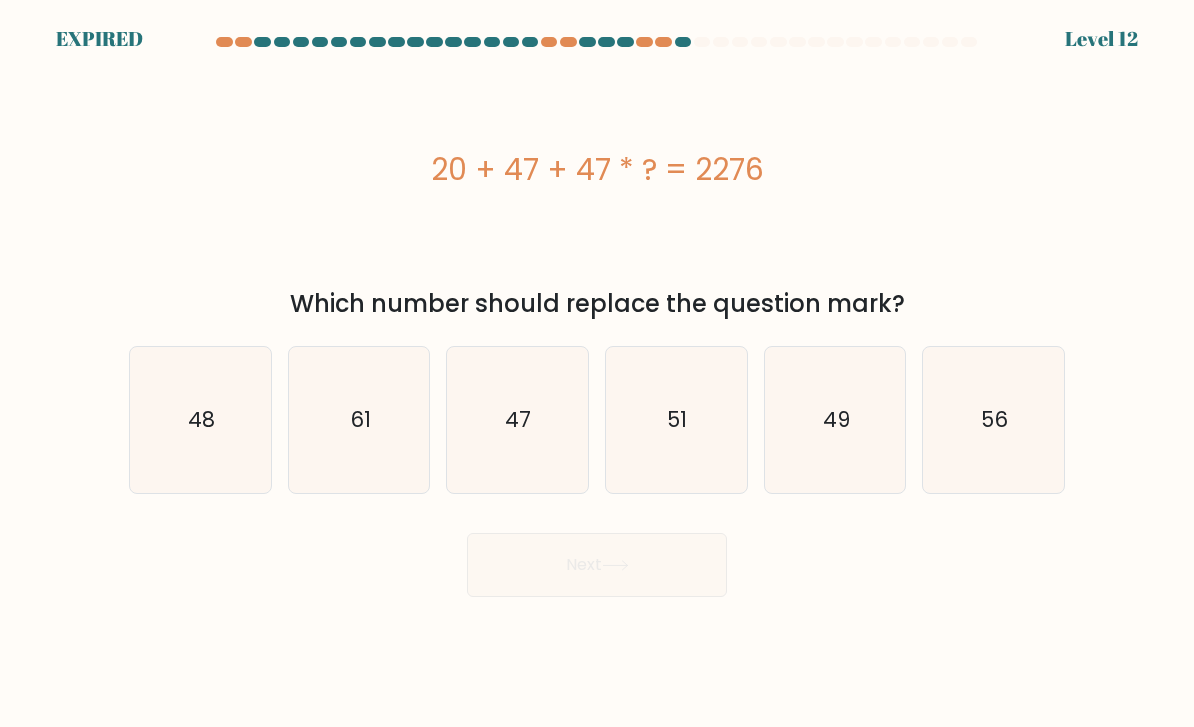 click on "56" 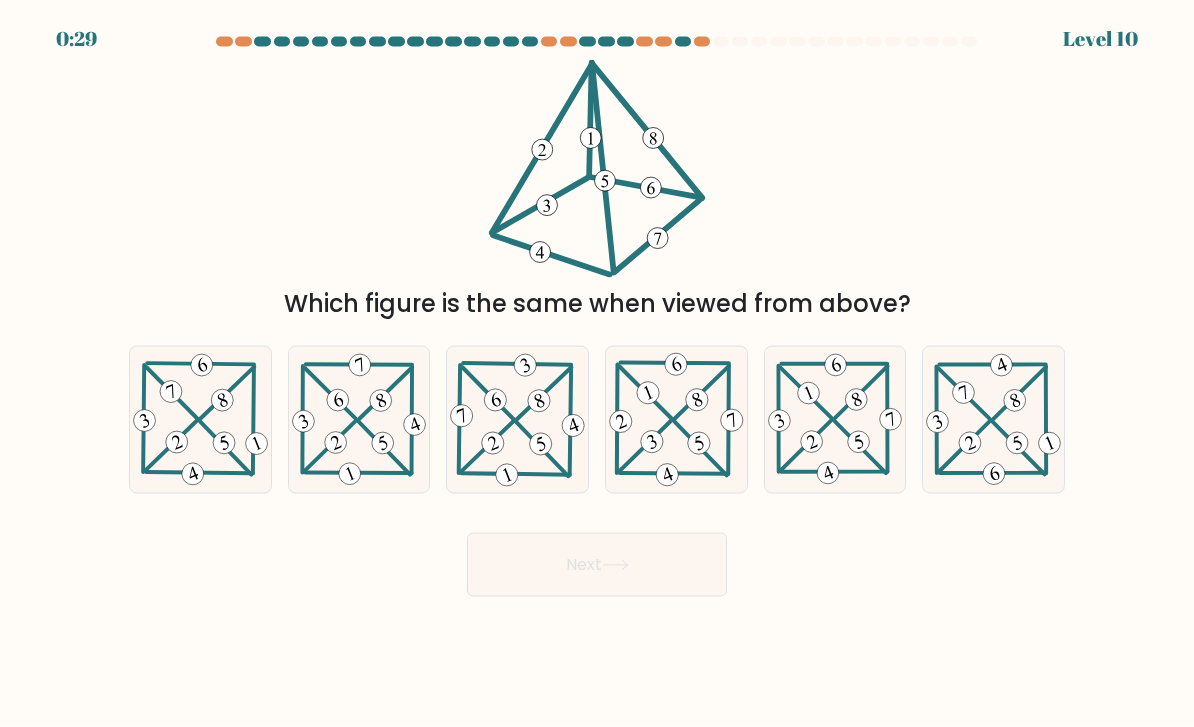 scroll, scrollTop: 2, scrollLeft: 0, axis: vertical 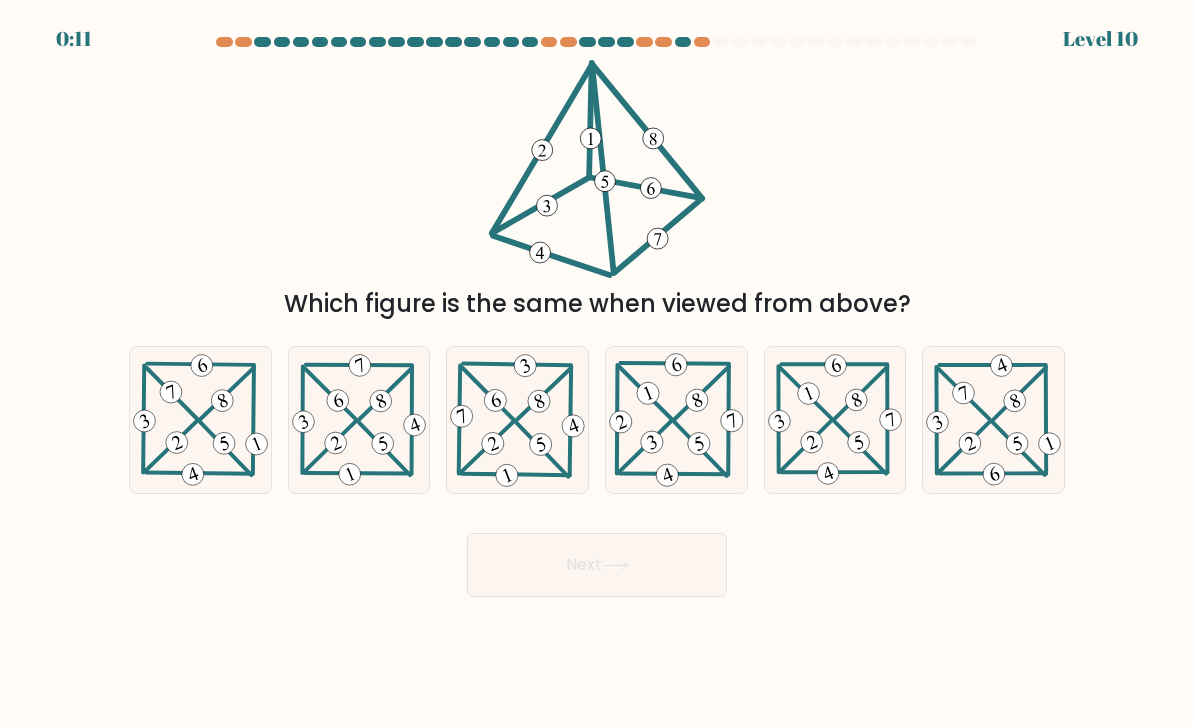 click 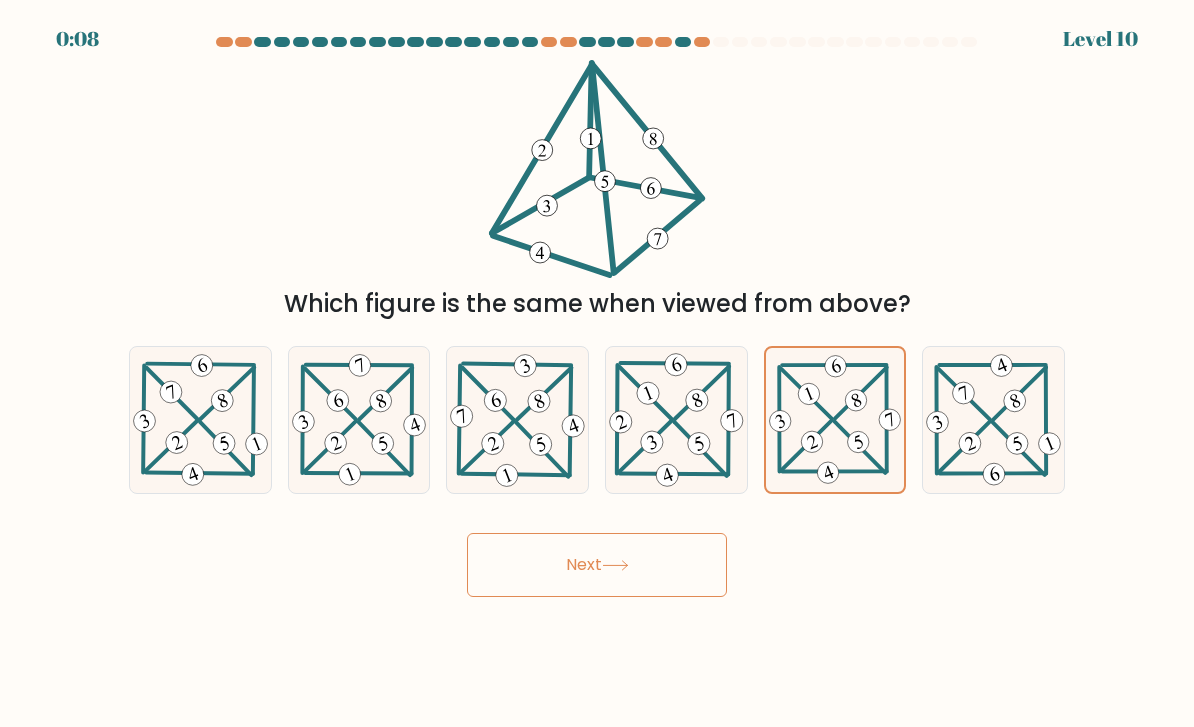 click on "Next" at bounding box center (597, 565) 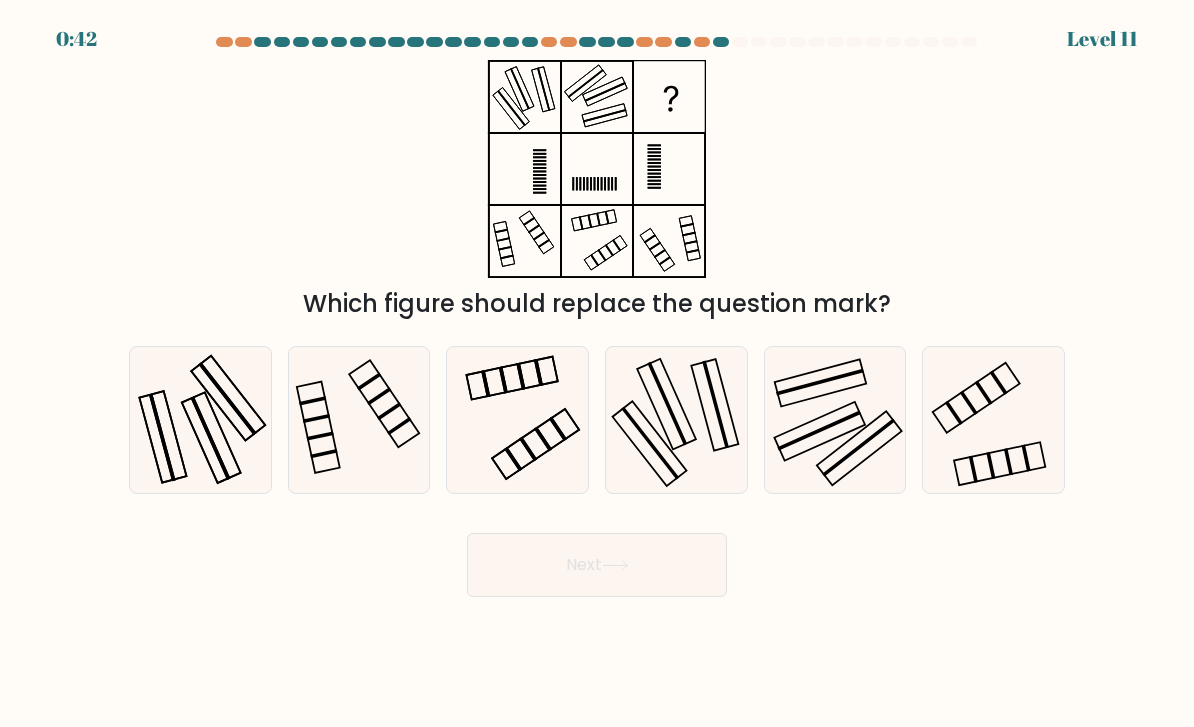 click 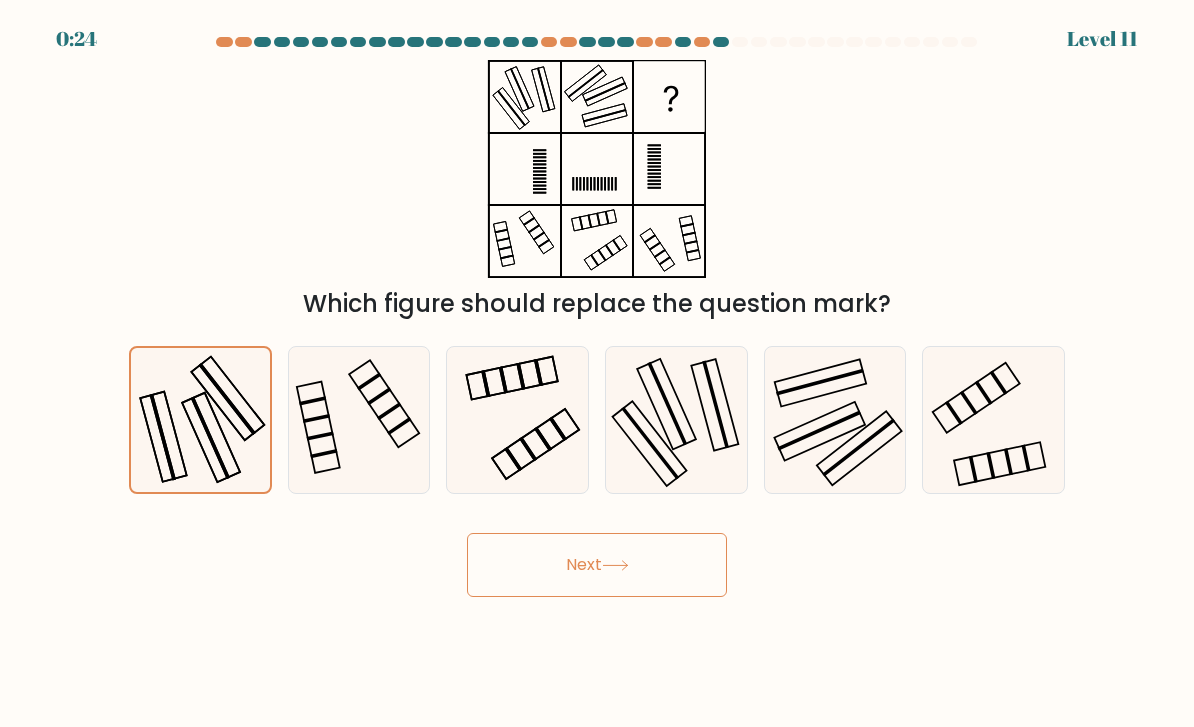click on "Next" at bounding box center [597, 565] 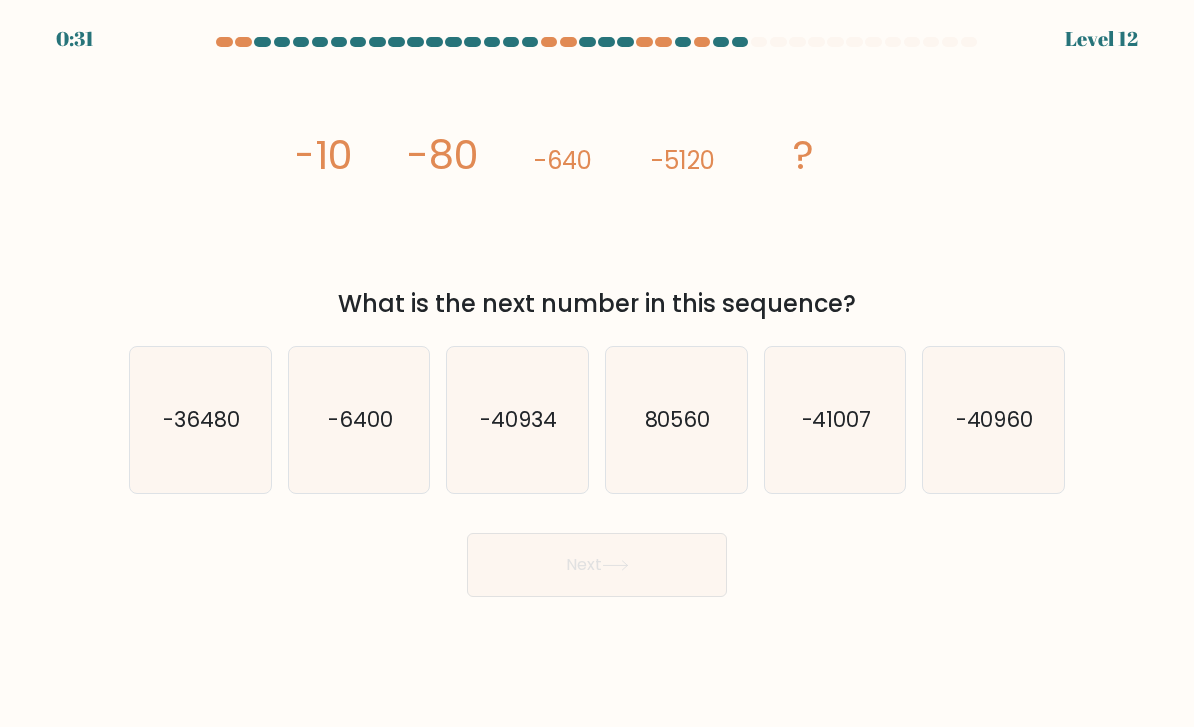 click on "-40960" 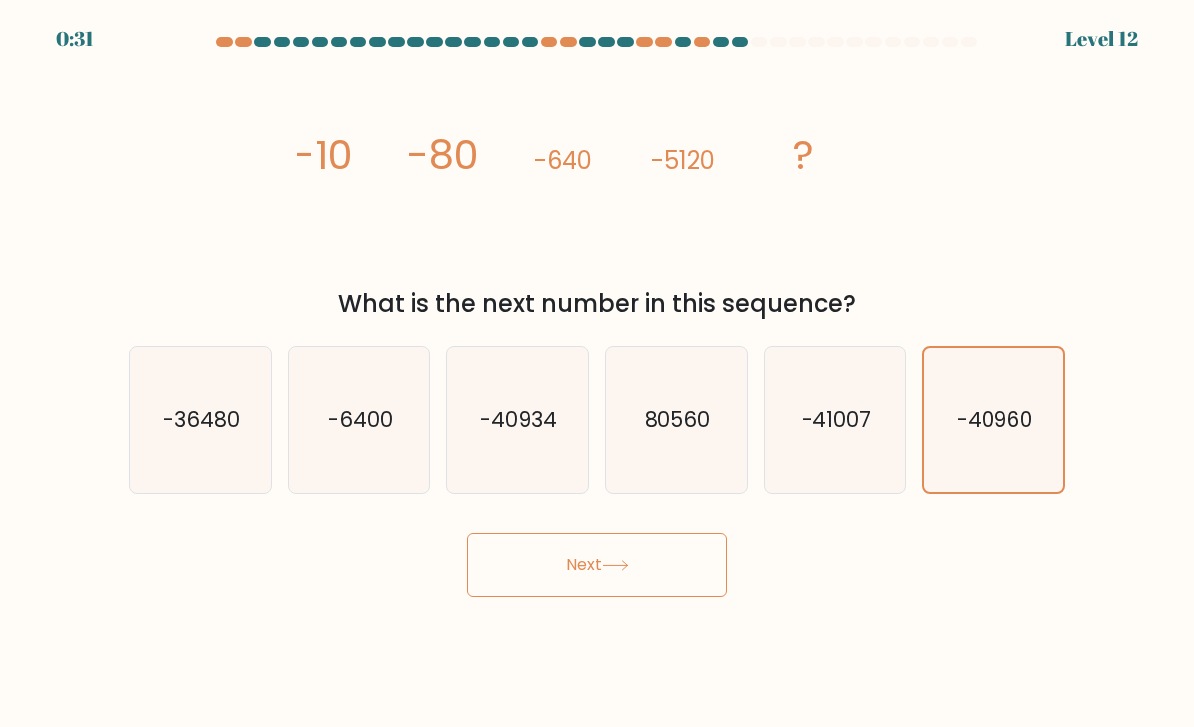 click on "Next" at bounding box center (597, 565) 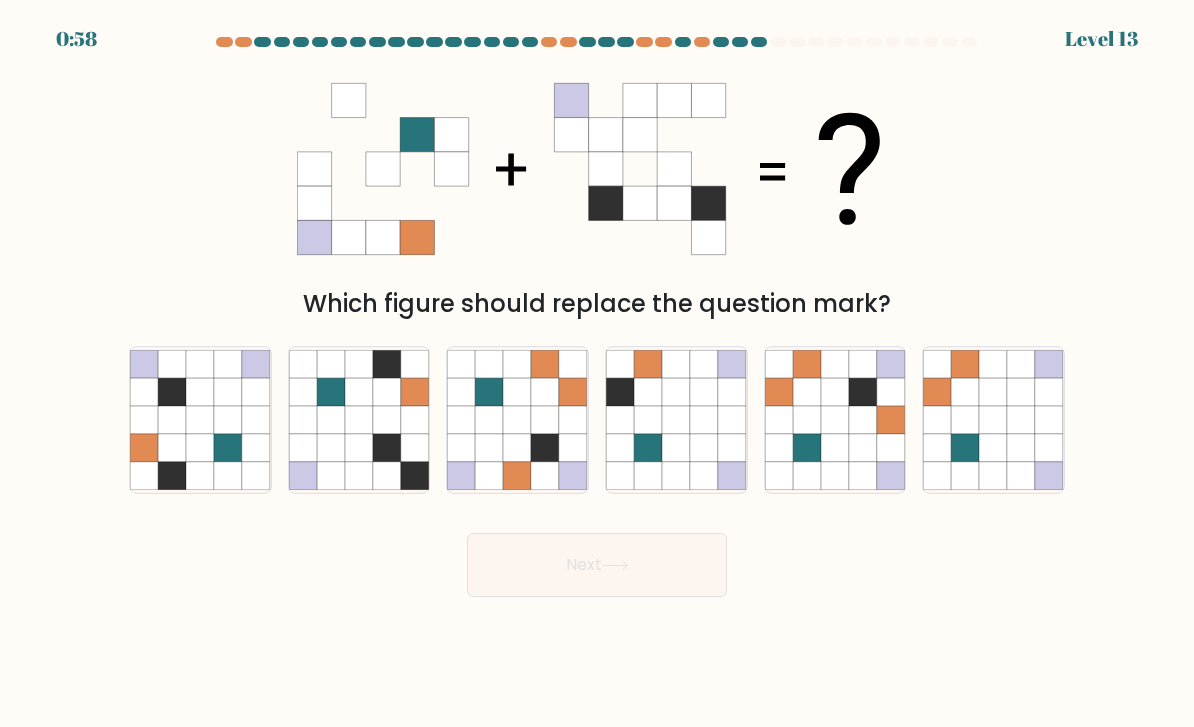 click 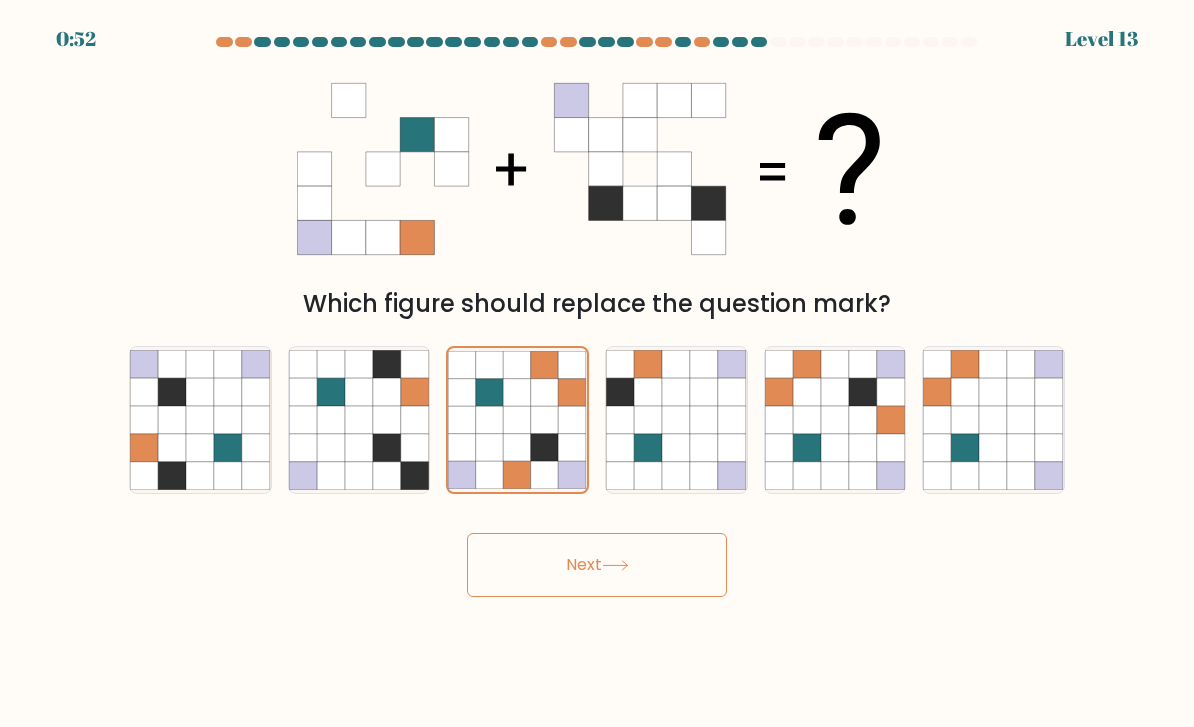click 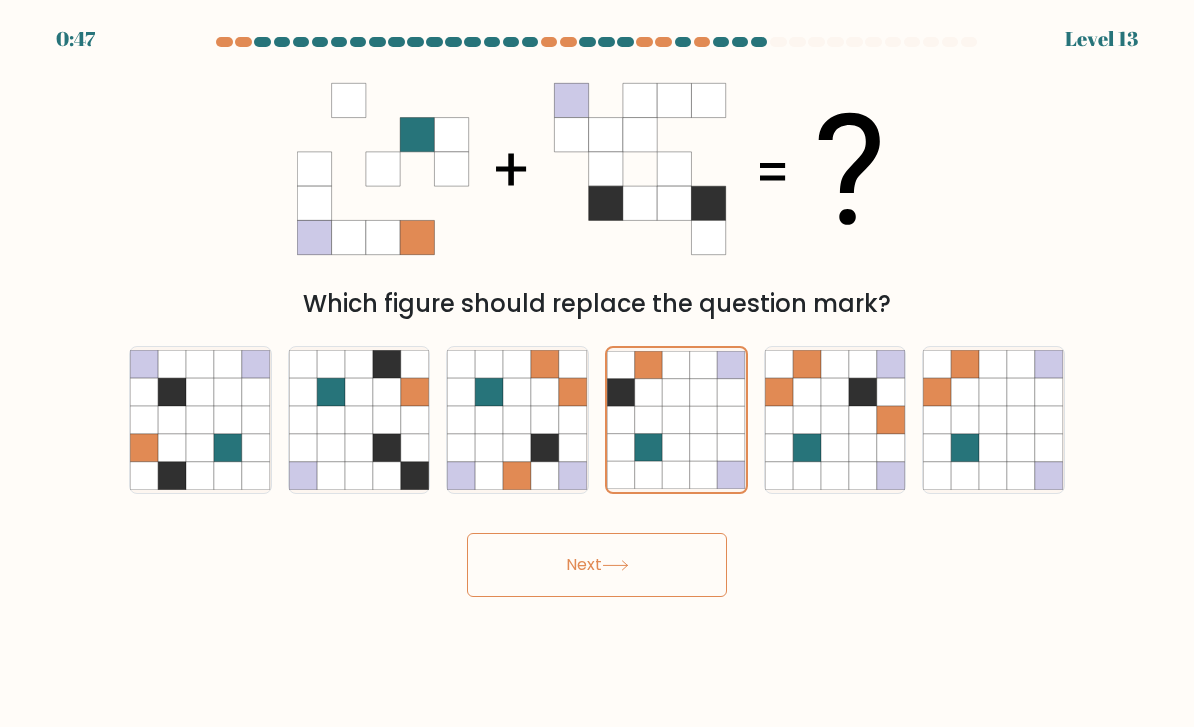 click 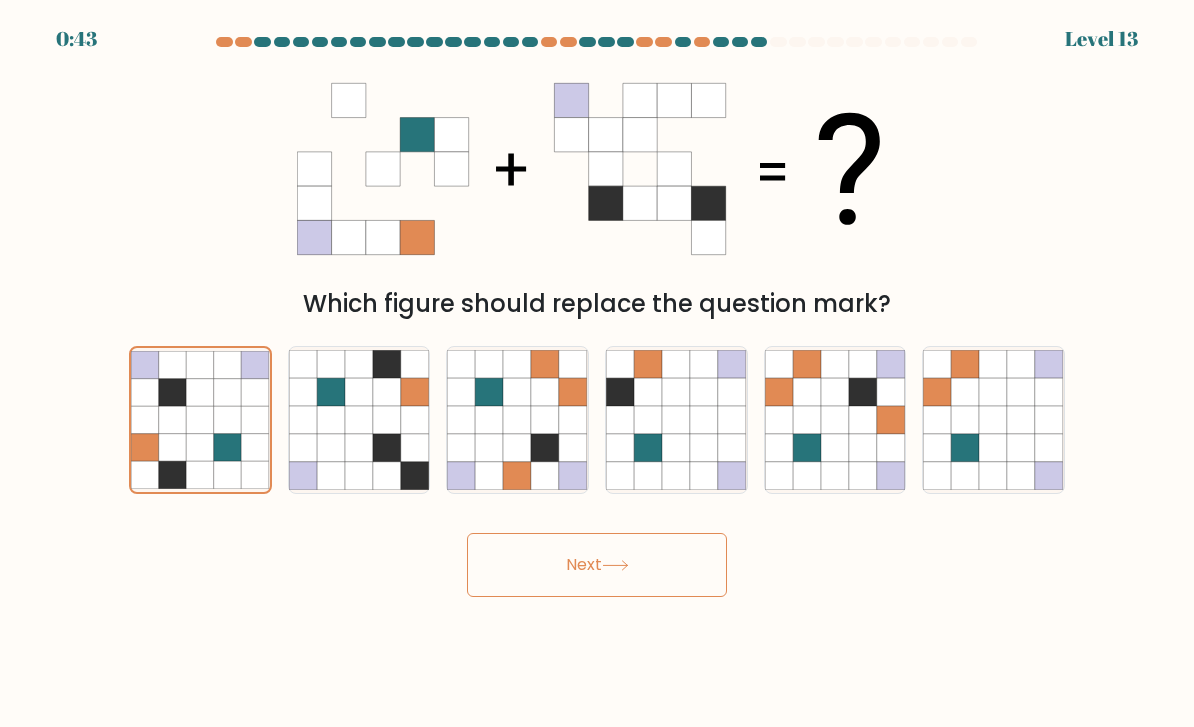 click on "Next" at bounding box center (597, 565) 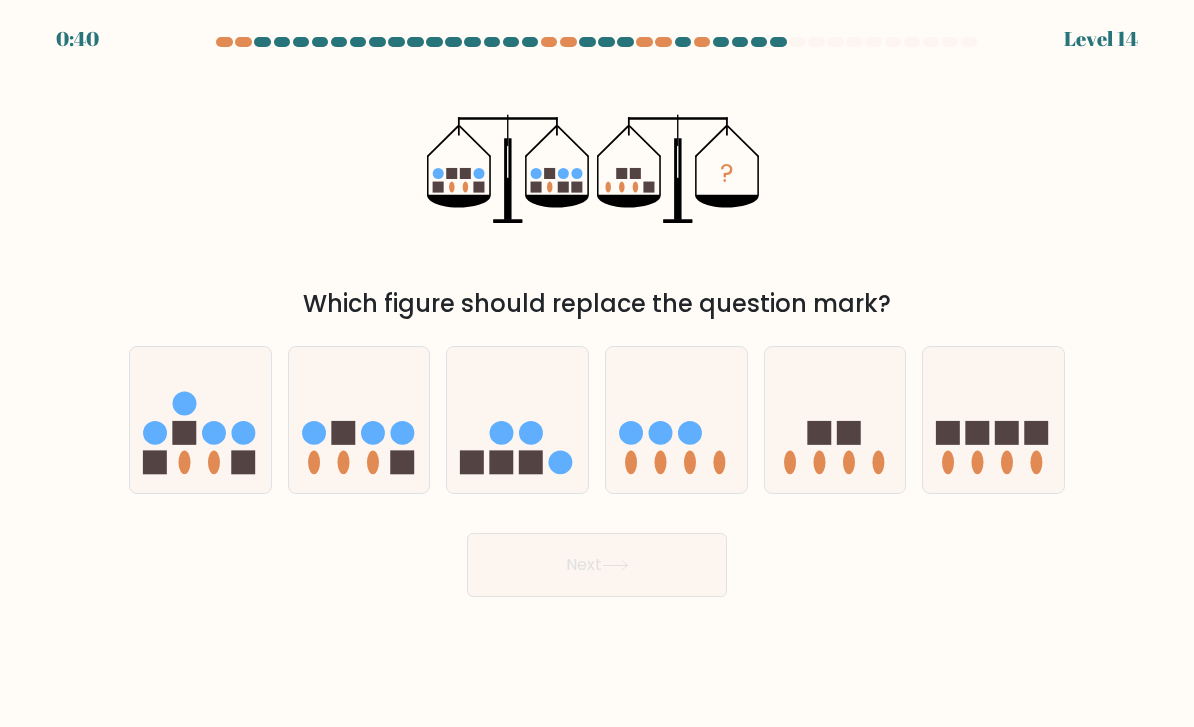 click 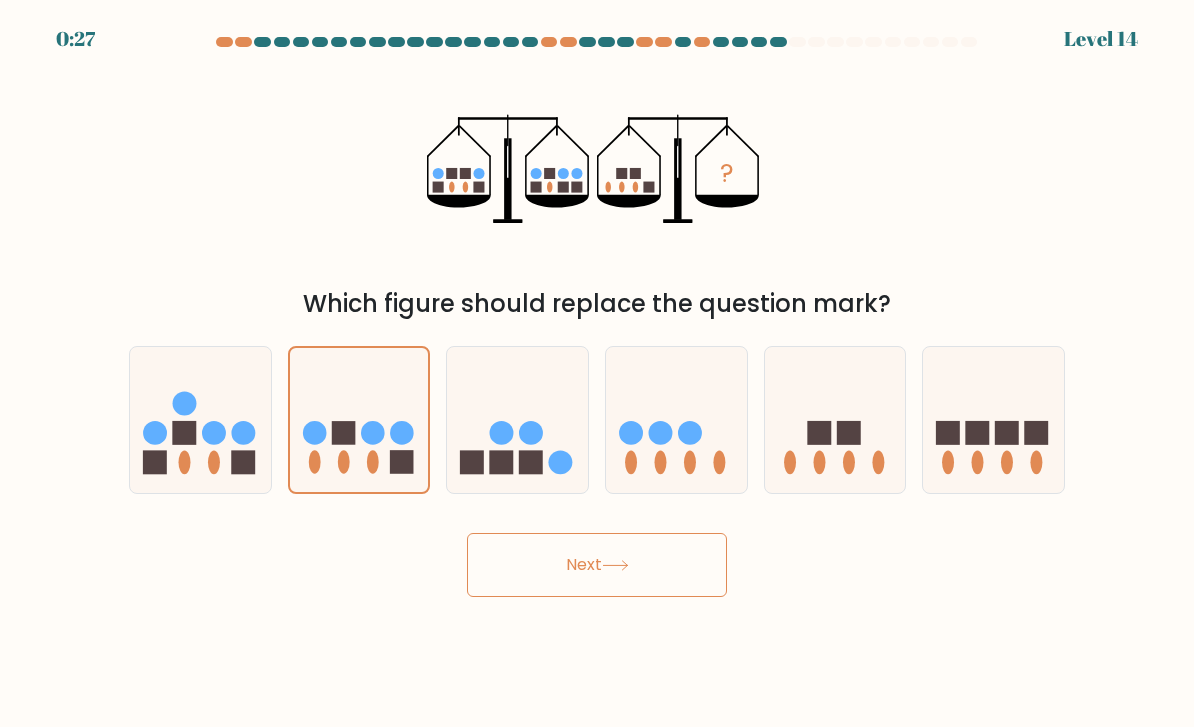 click on "Next" at bounding box center (597, 565) 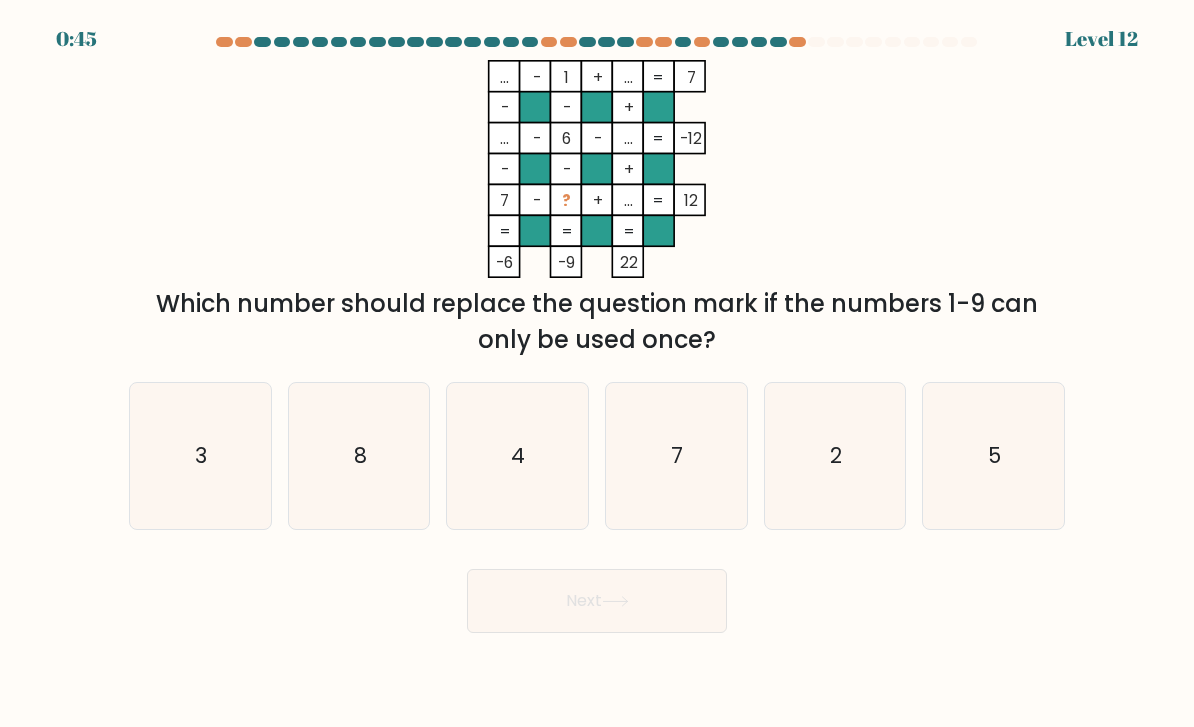 click on "4" 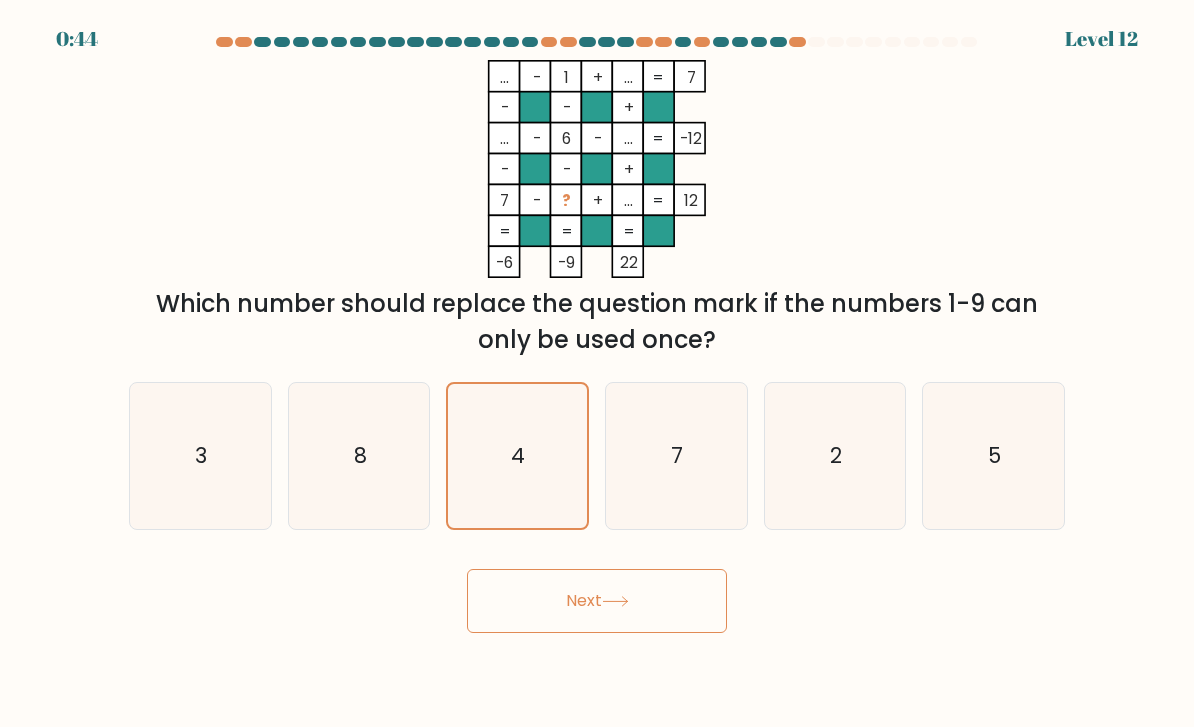 click on "Next" at bounding box center [597, 601] 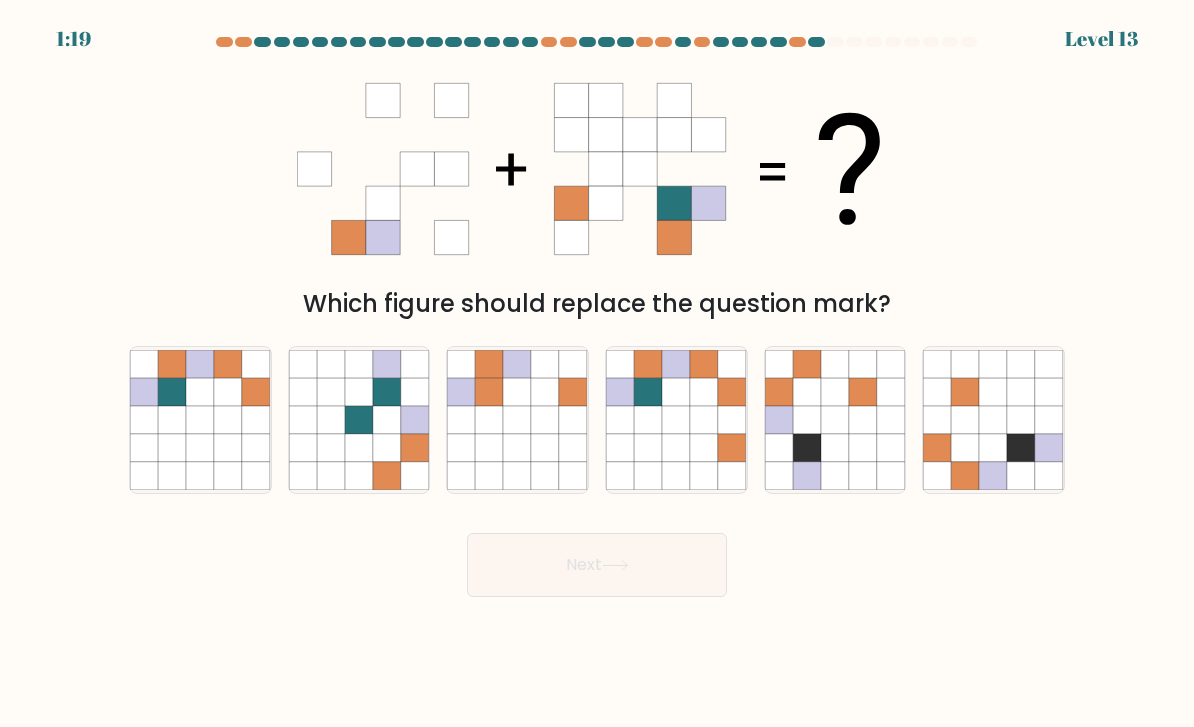 click 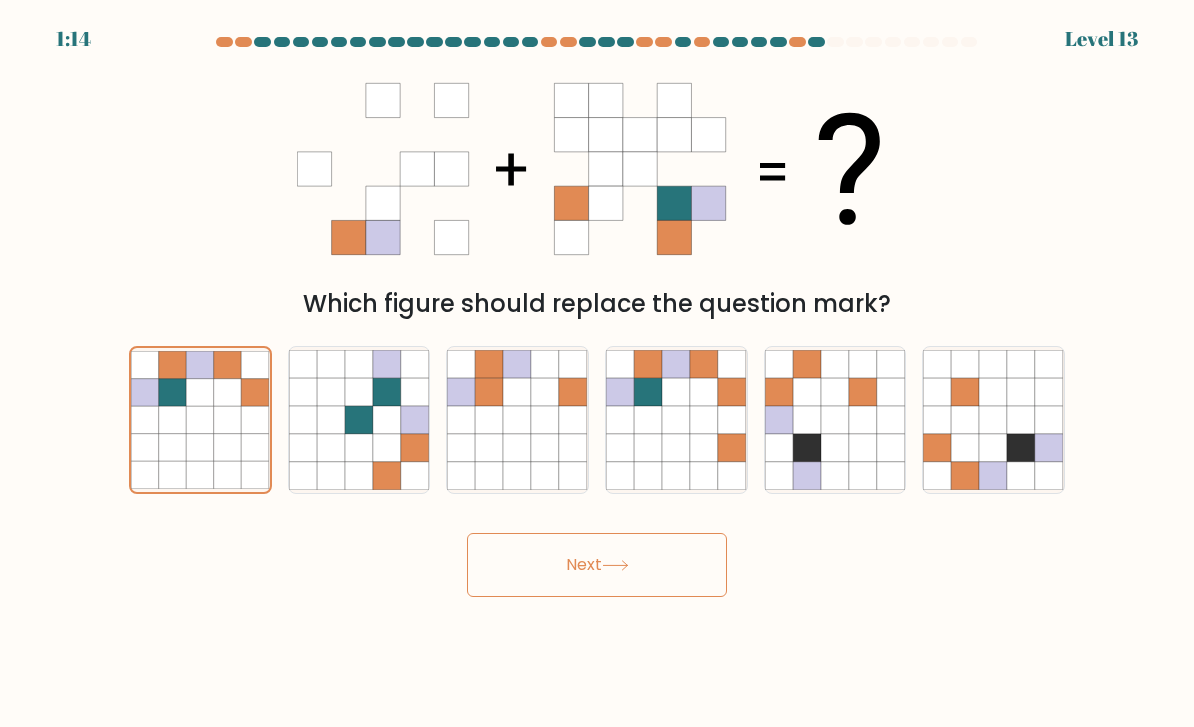 click on "Next" at bounding box center [597, 565] 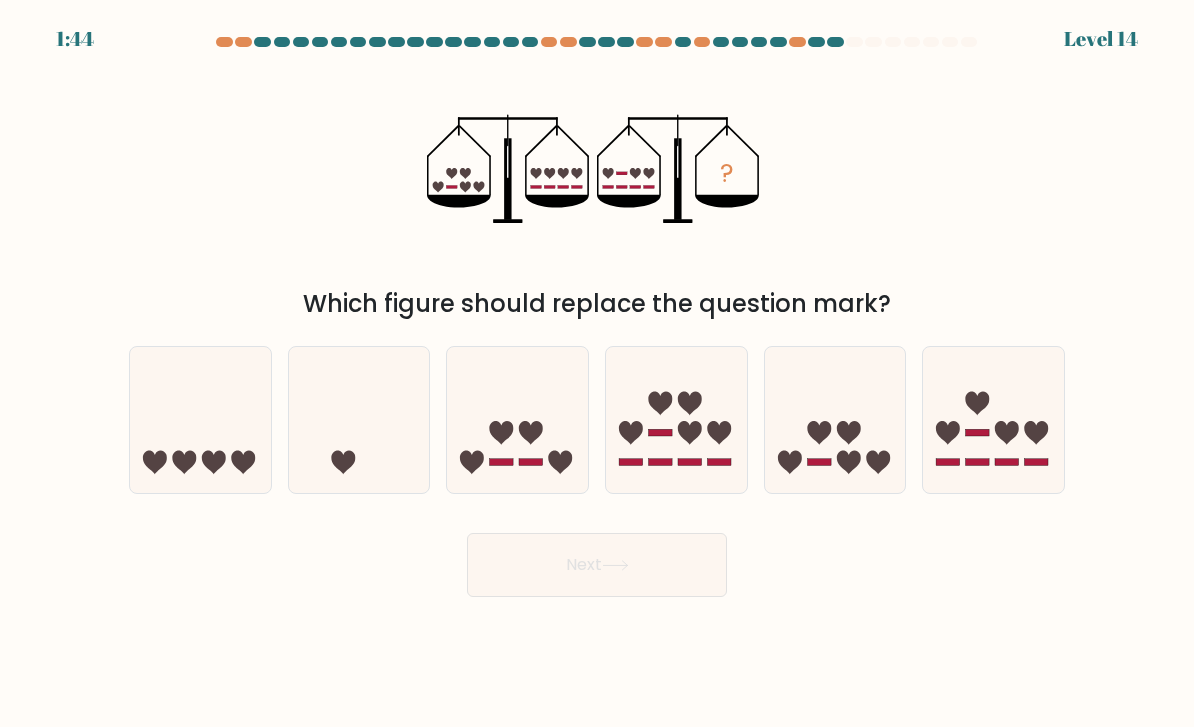 click 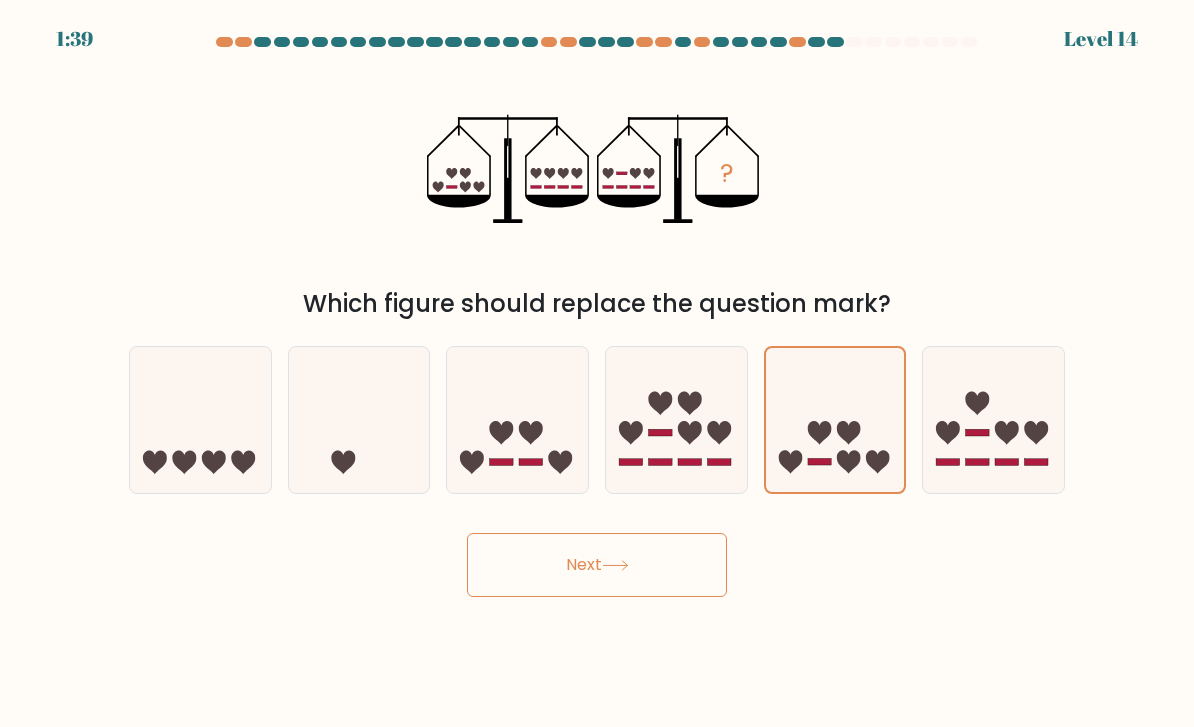 click 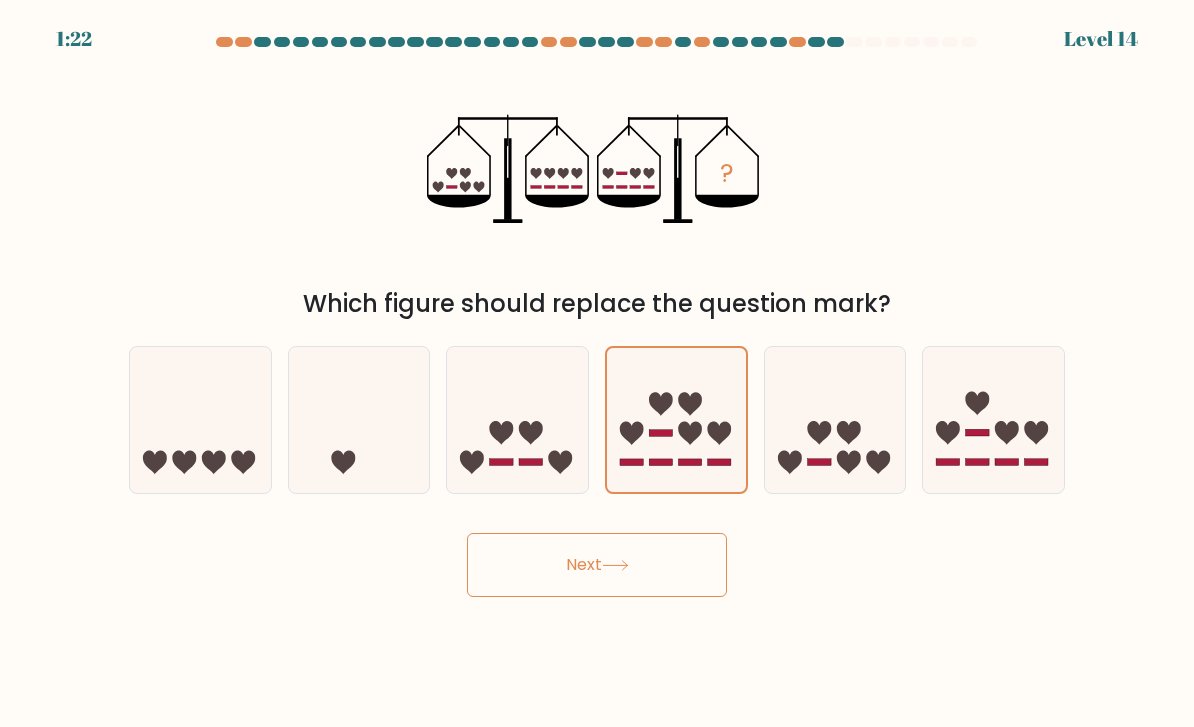 click 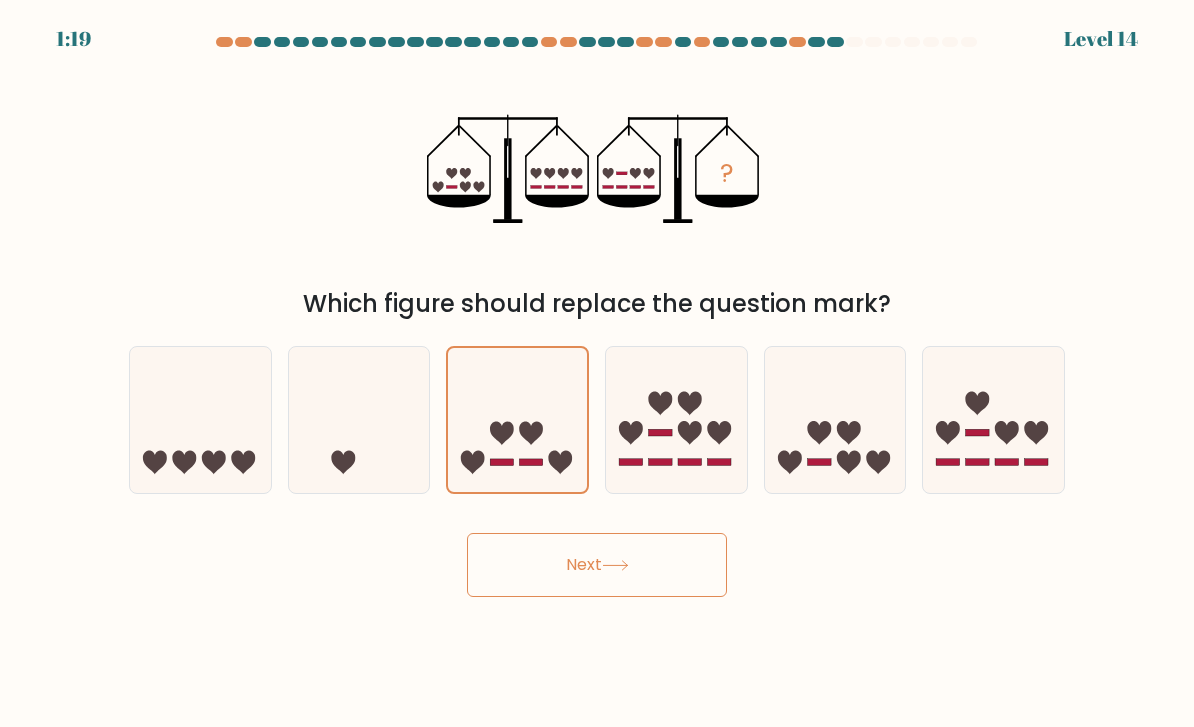 click on "Next" at bounding box center (597, 565) 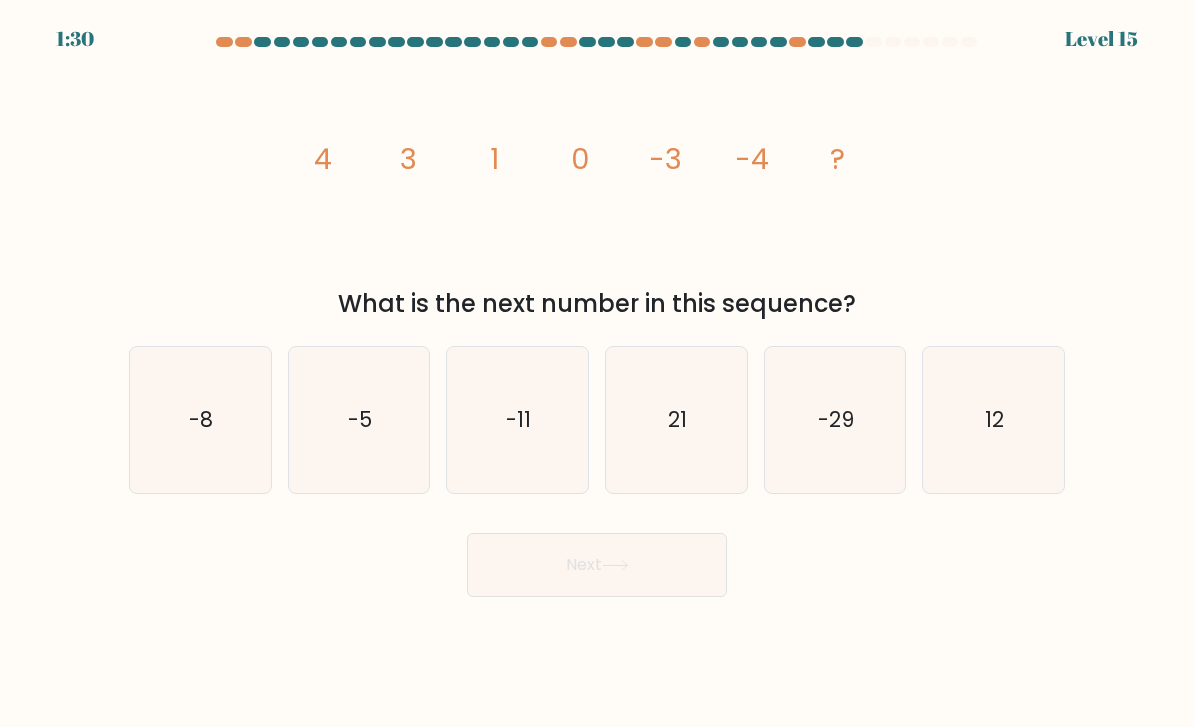 click on "-8" 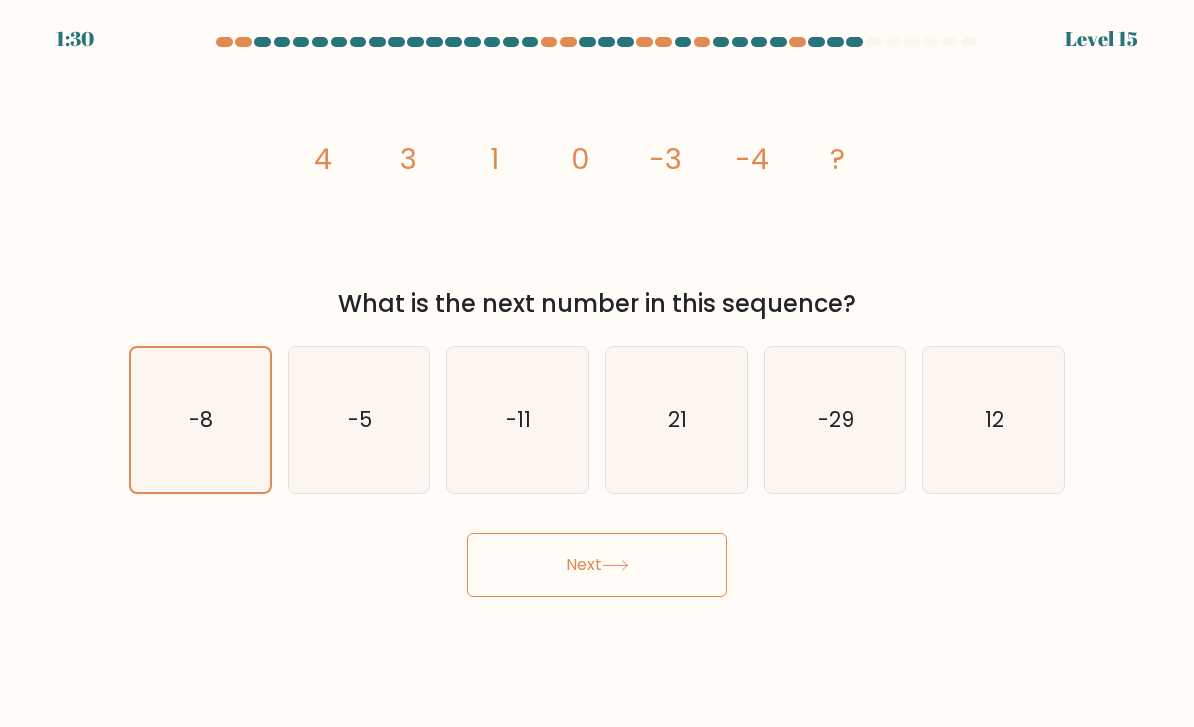 click on "Next" at bounding box center (597, 565) 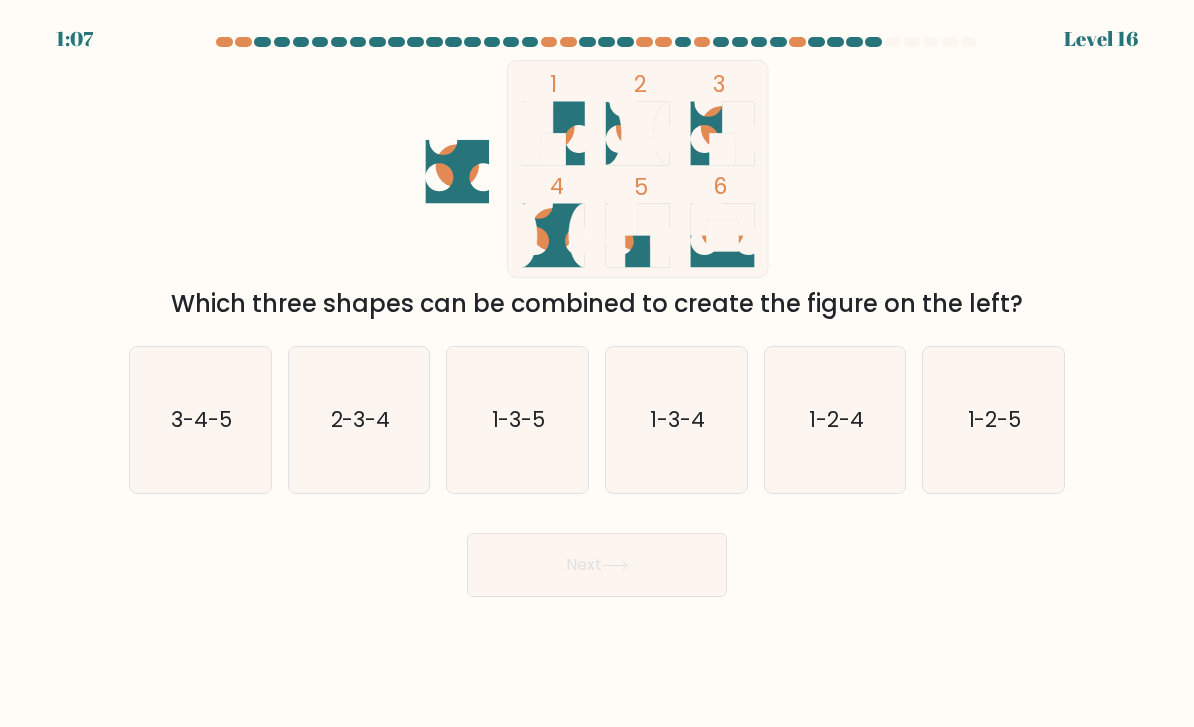 click on "1-2-4" 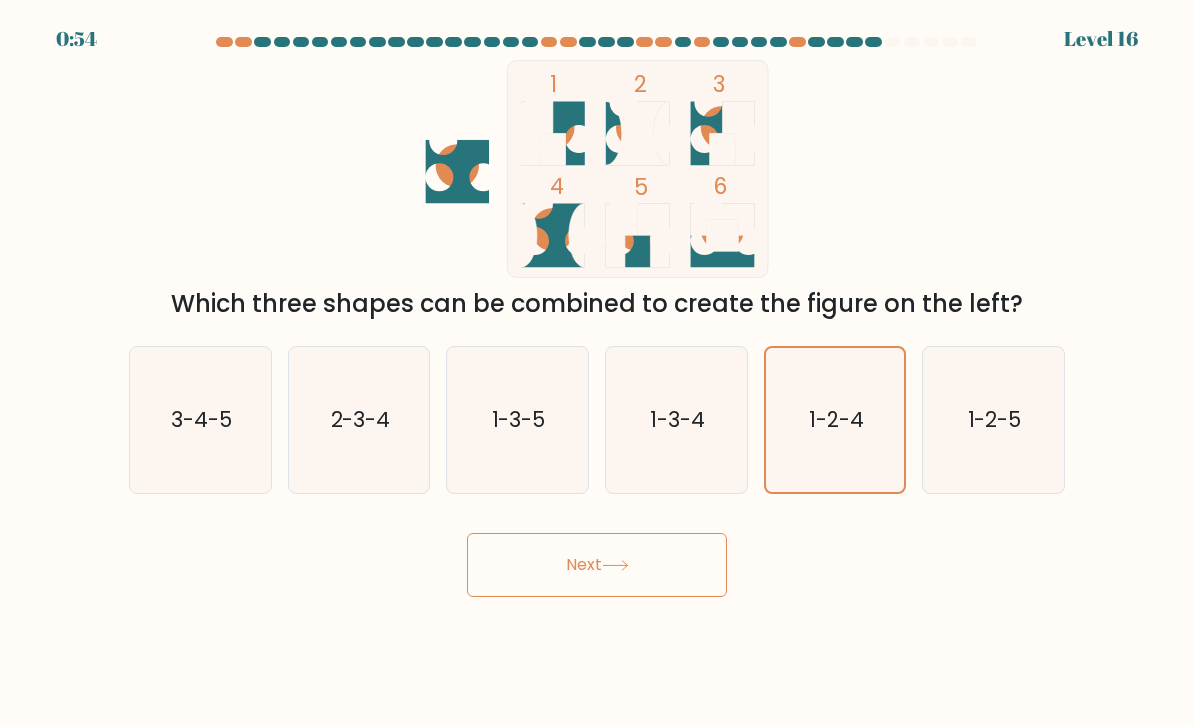 click on "Next" at bounding box center [597, 565] 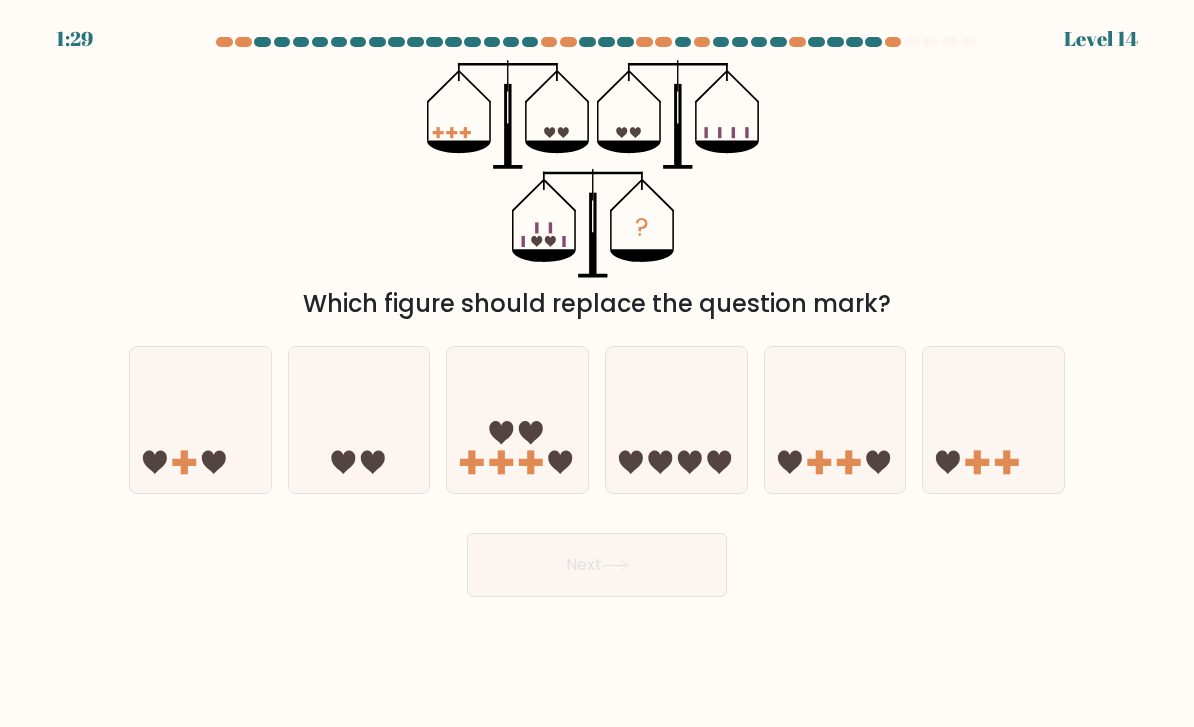click at bounding box center [893, 42] 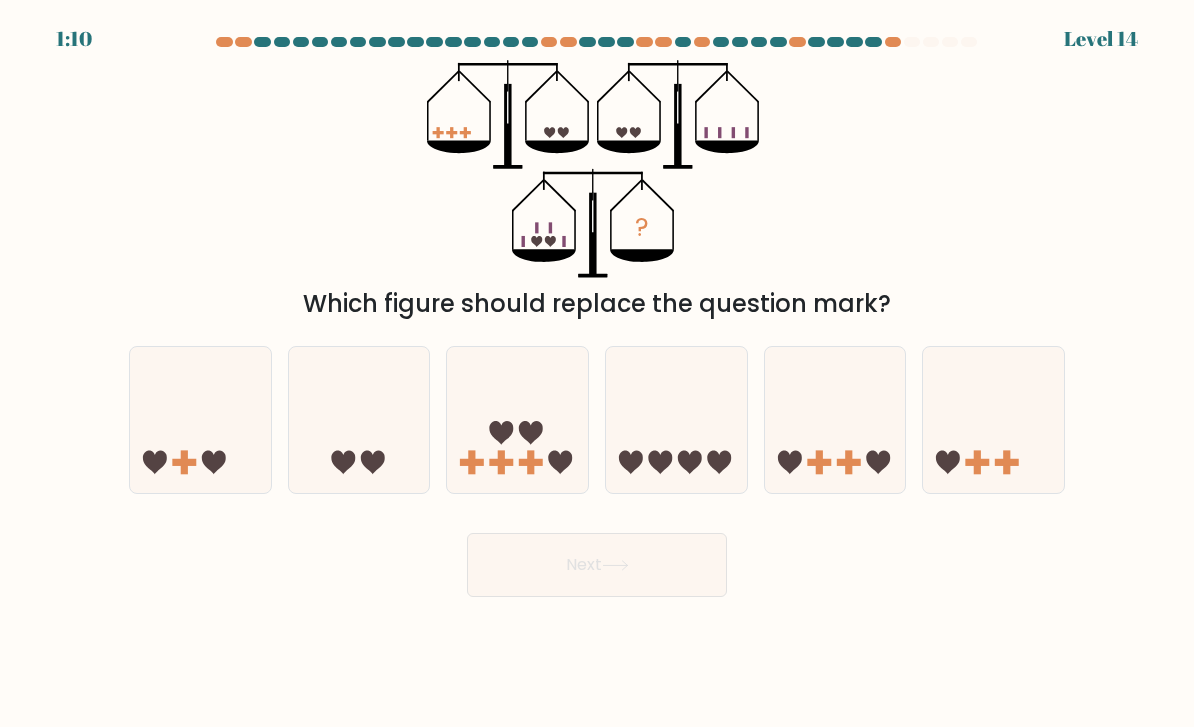 click 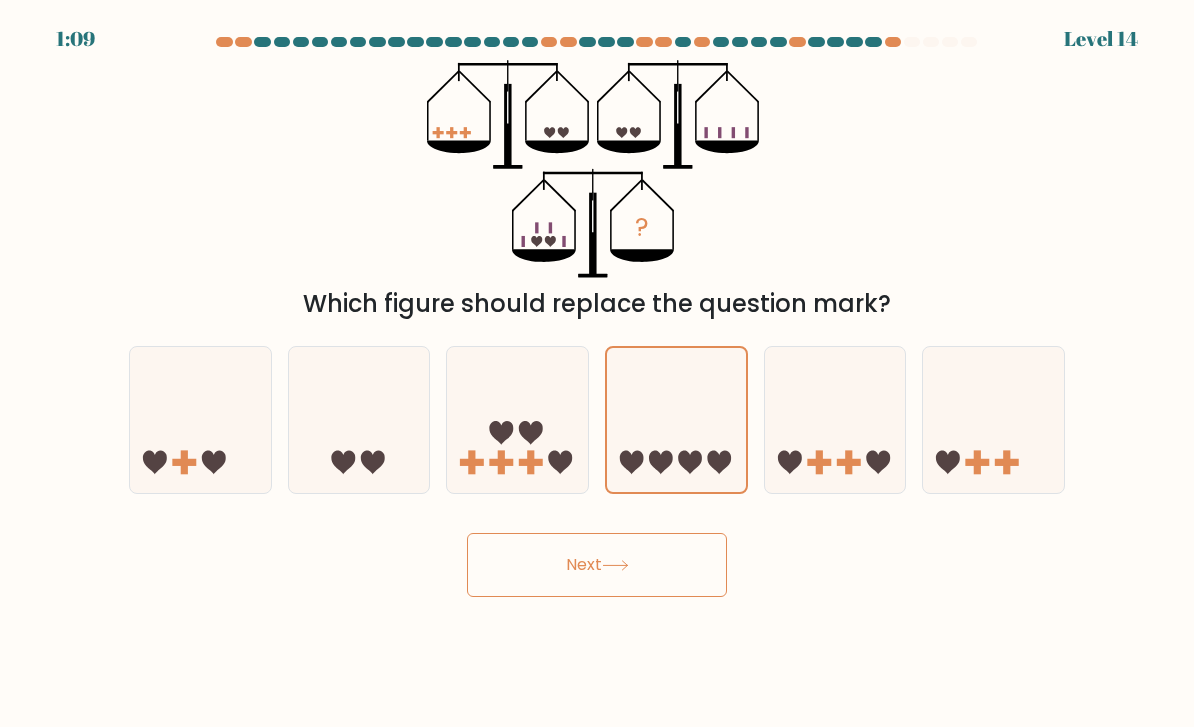 click on "Next" at bounding box center [597, 565] 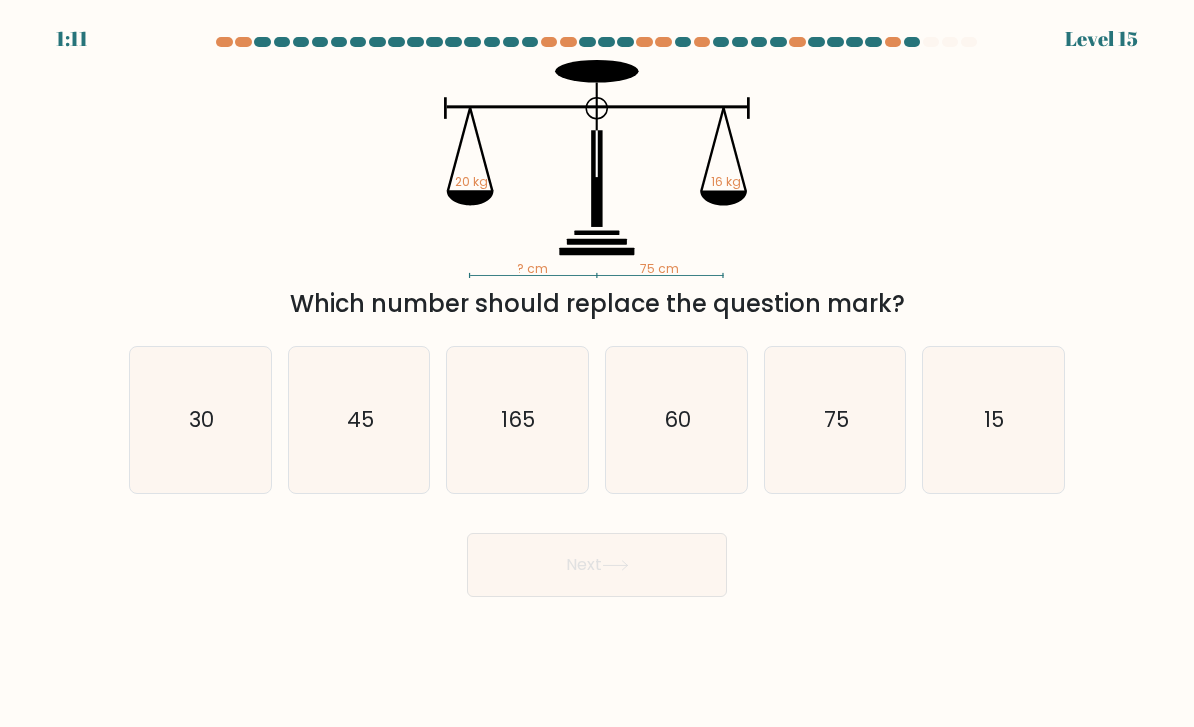 click on "Next" at bounding box center [597, 565] 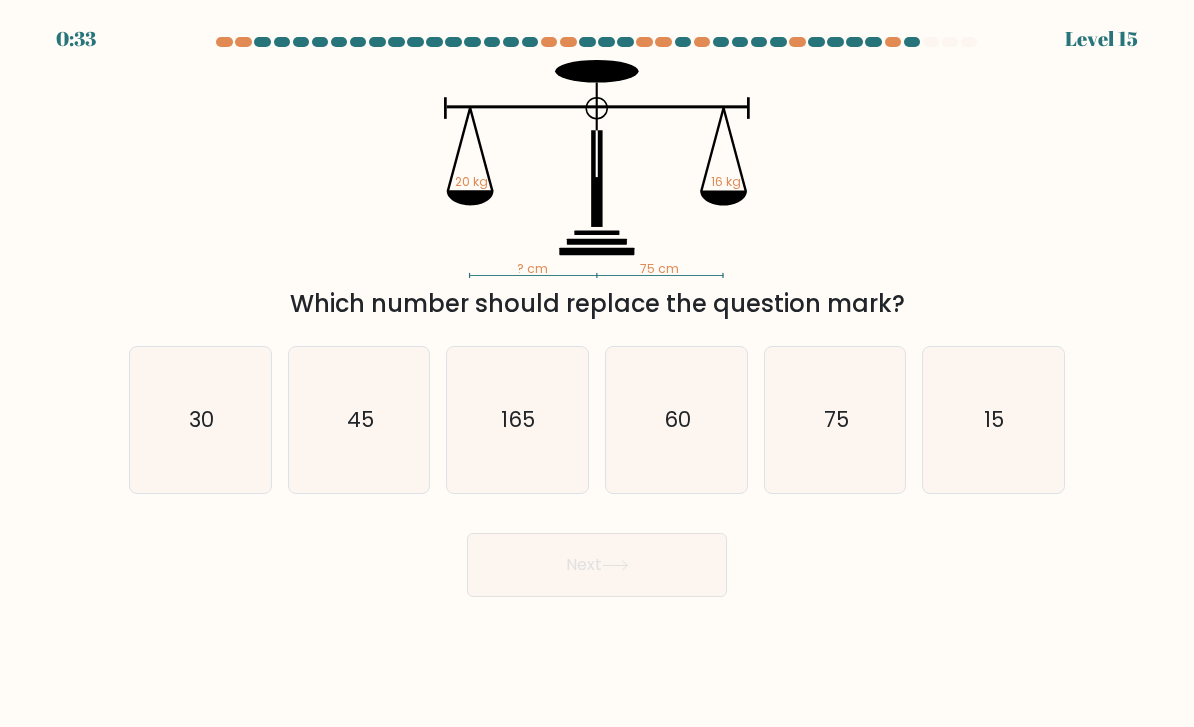 click on "45" 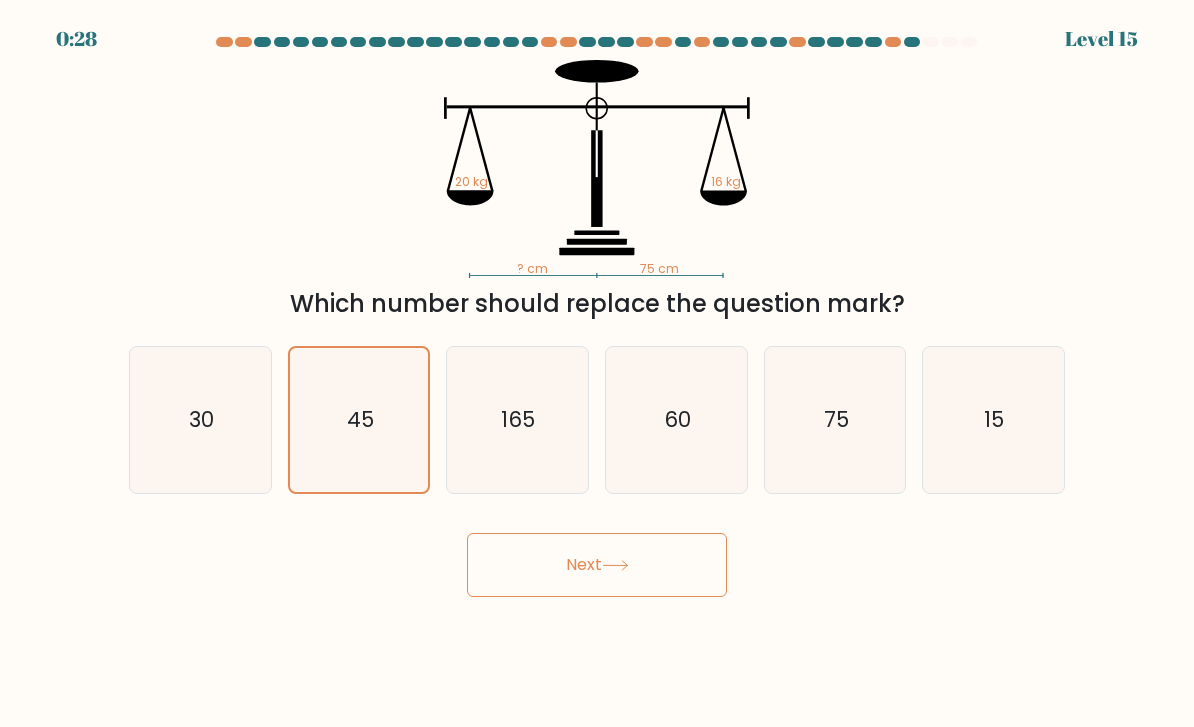 click on "Next" at bounding box center (597, 565) 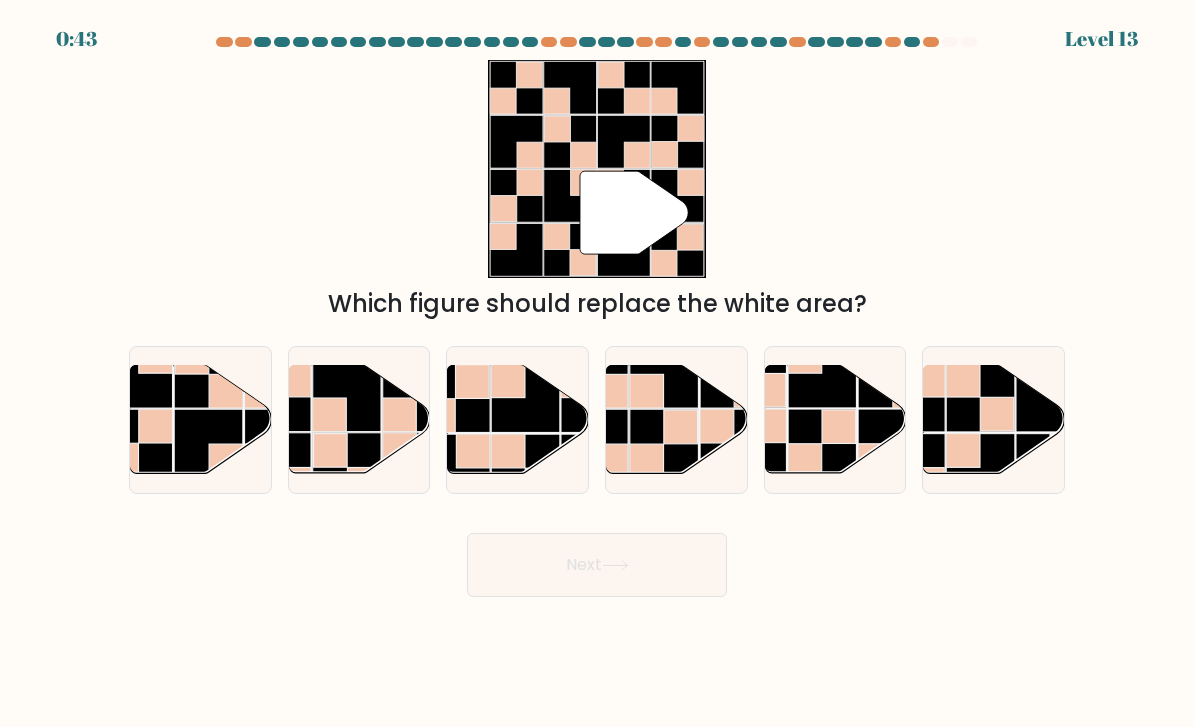 click 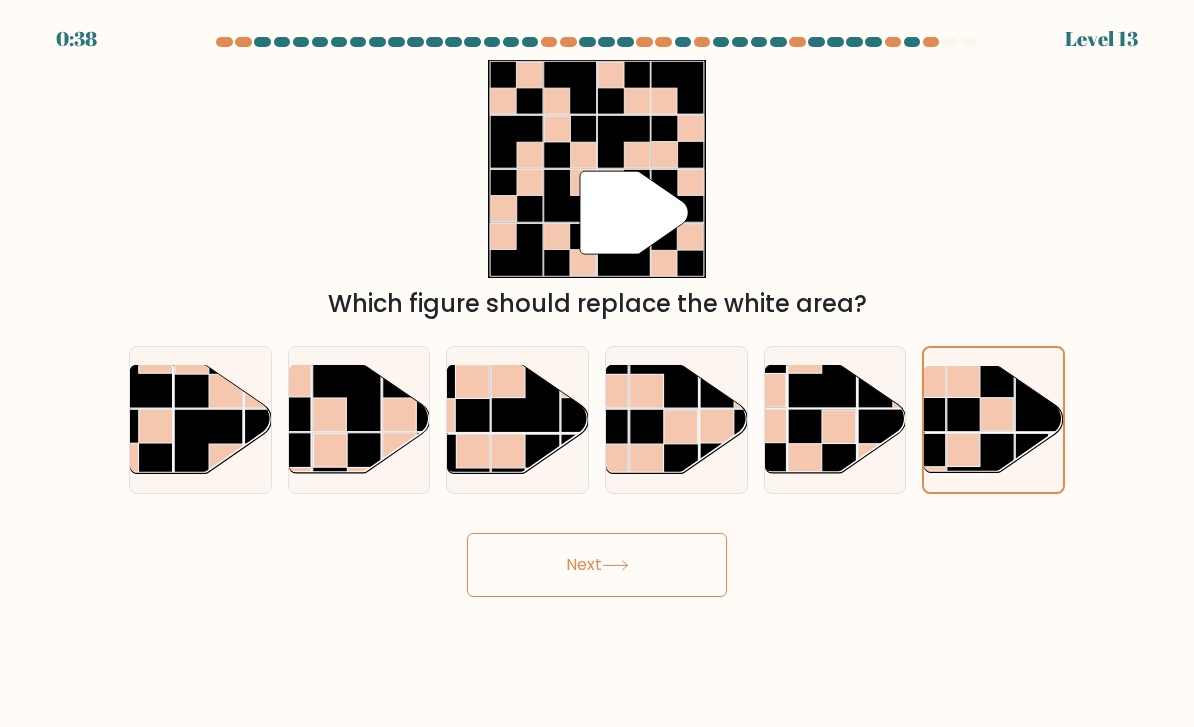 click on "Next" at bounding box center [597, 565] 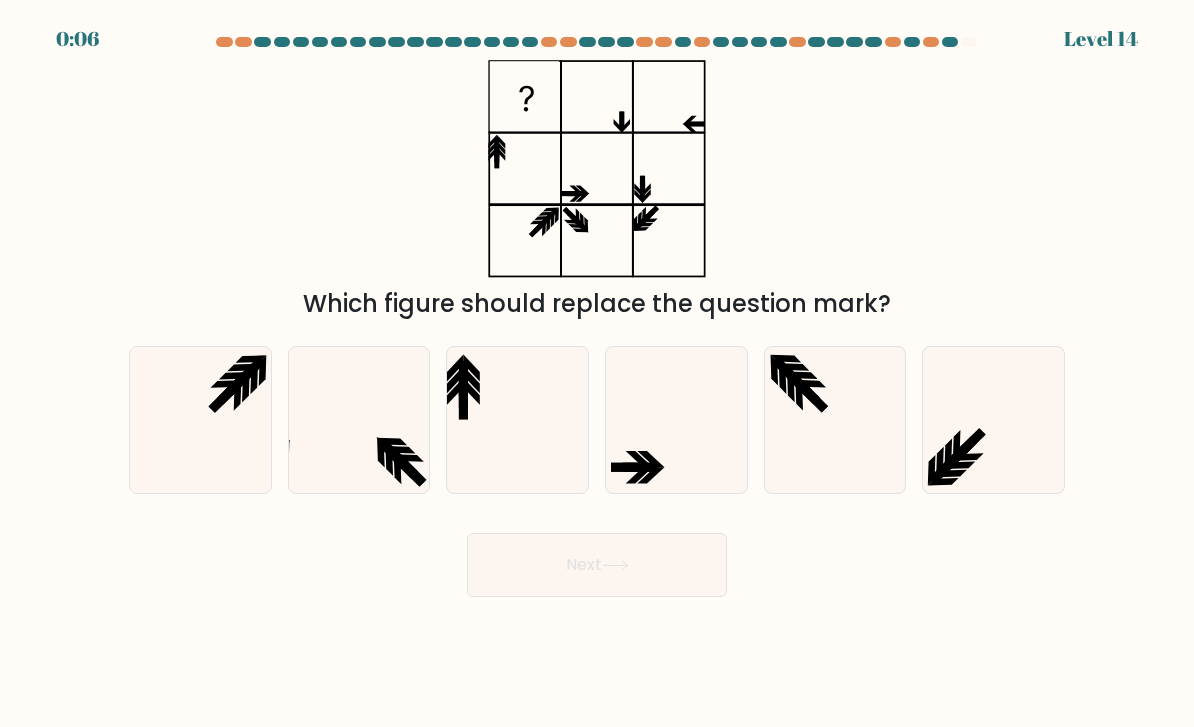 click 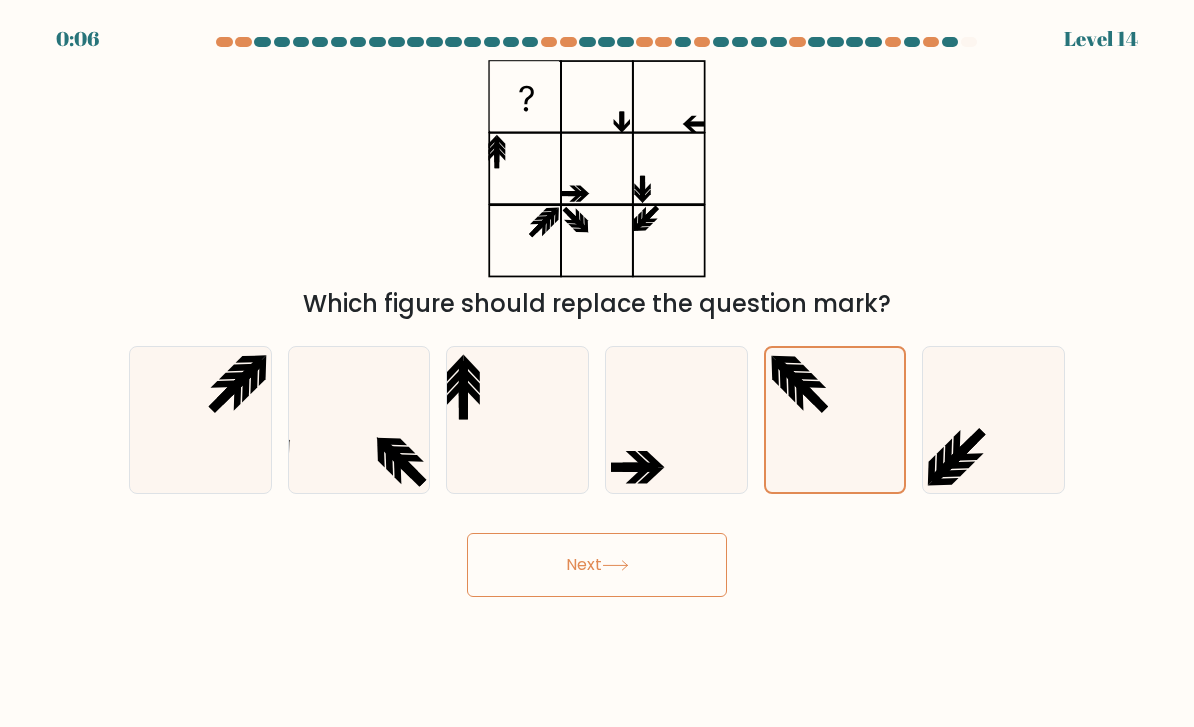 click on "Next" at bounding box center (597, 565) 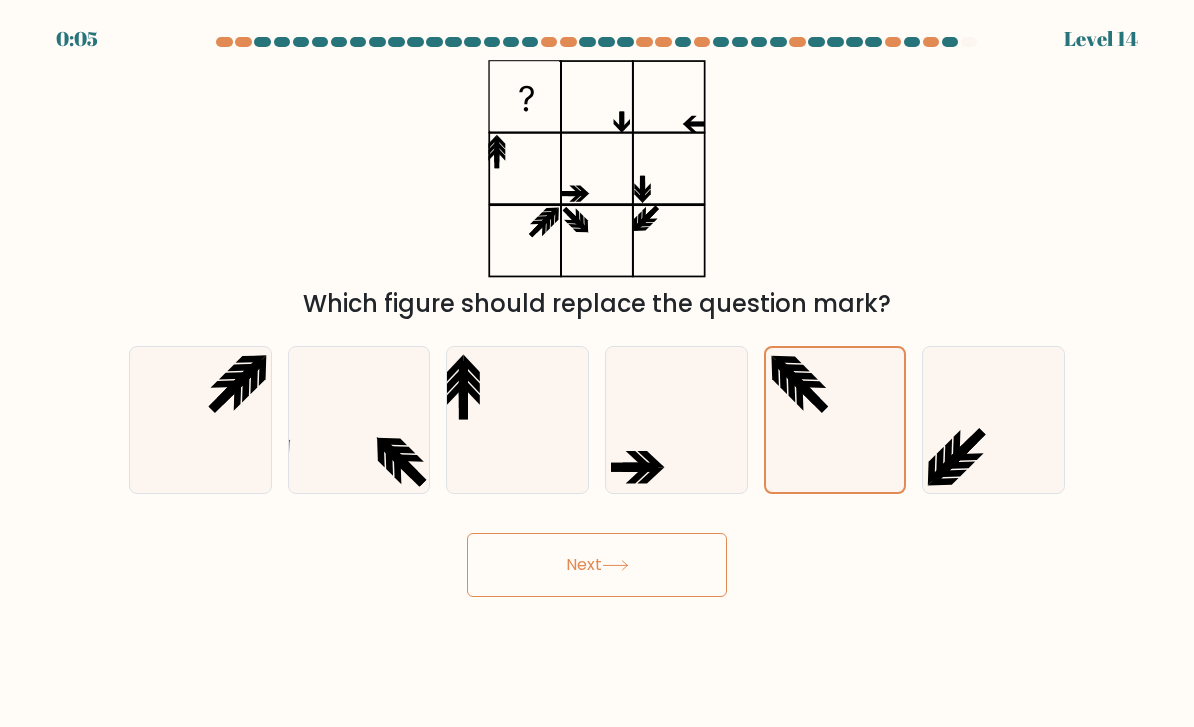 click on "Next" at bounding box center [597, 565] 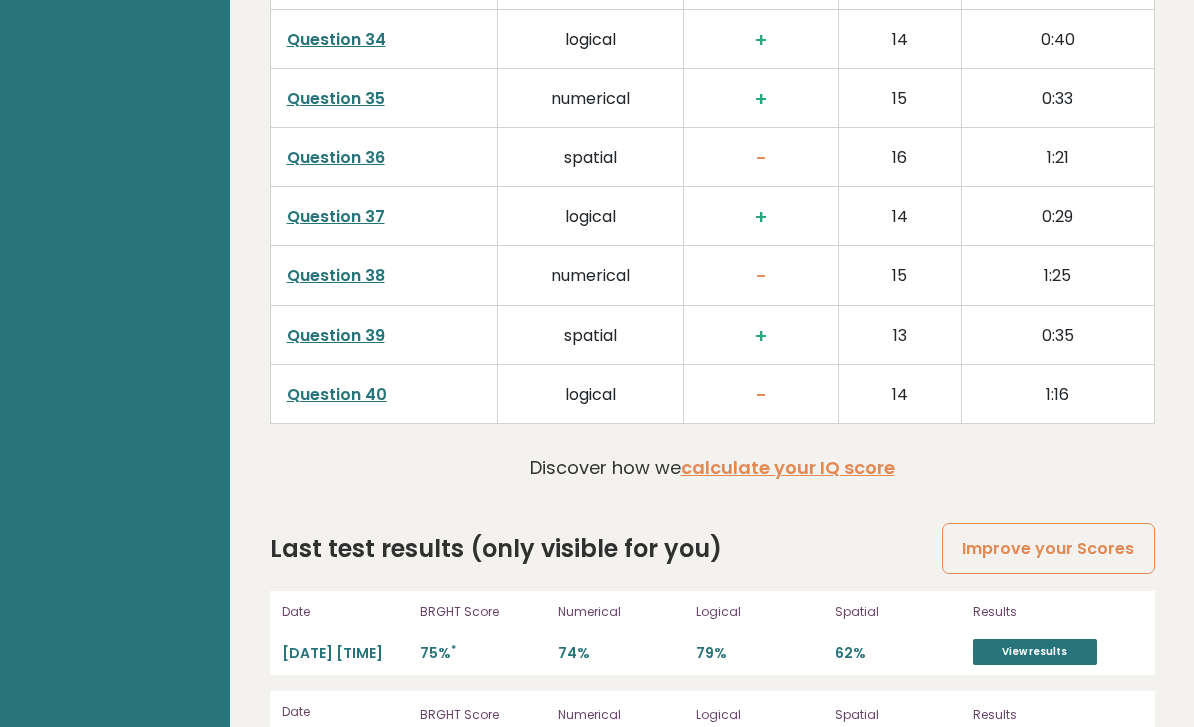scroll, scrollTop: 5168, scrollLeft: 0, axis: vertical 